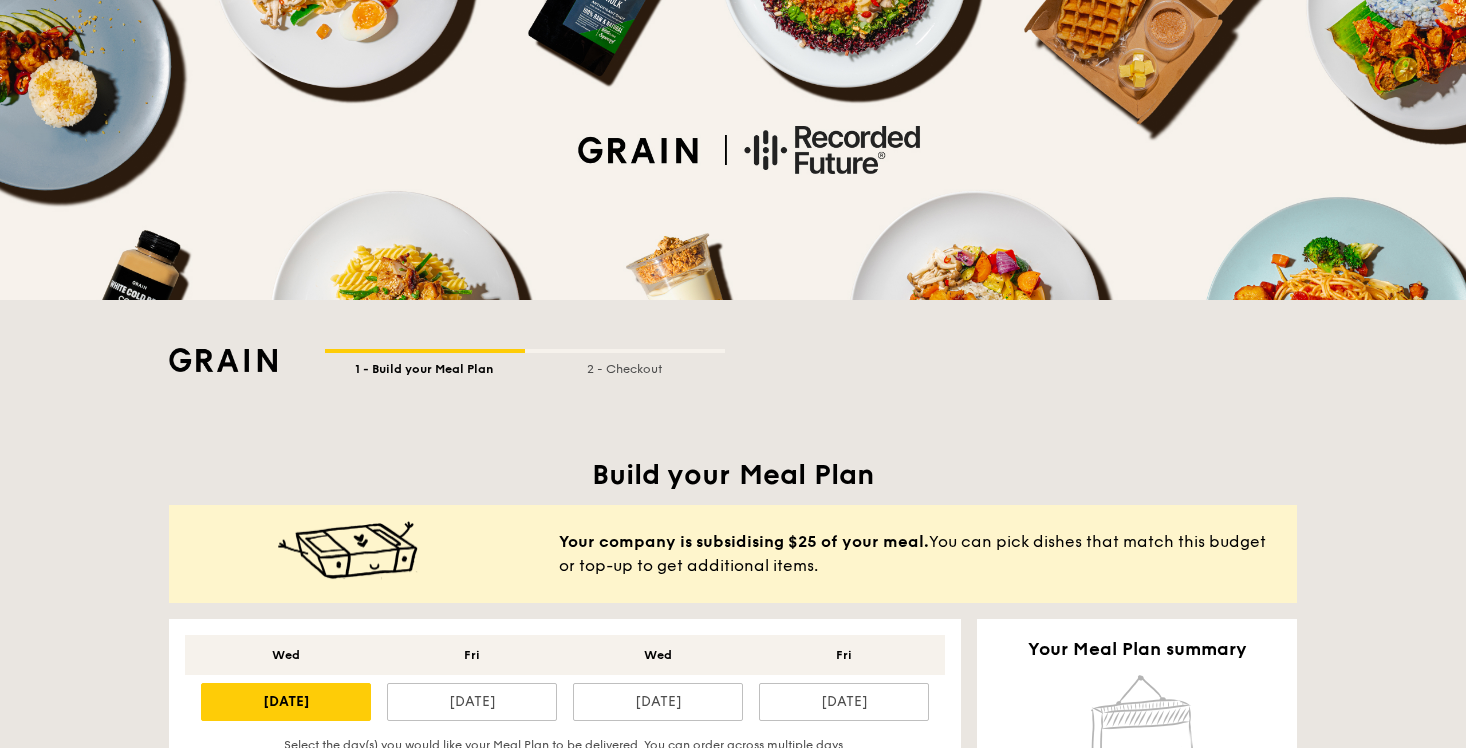 scroll, scrollTop: 0, scrollLeft: 0, axis: both 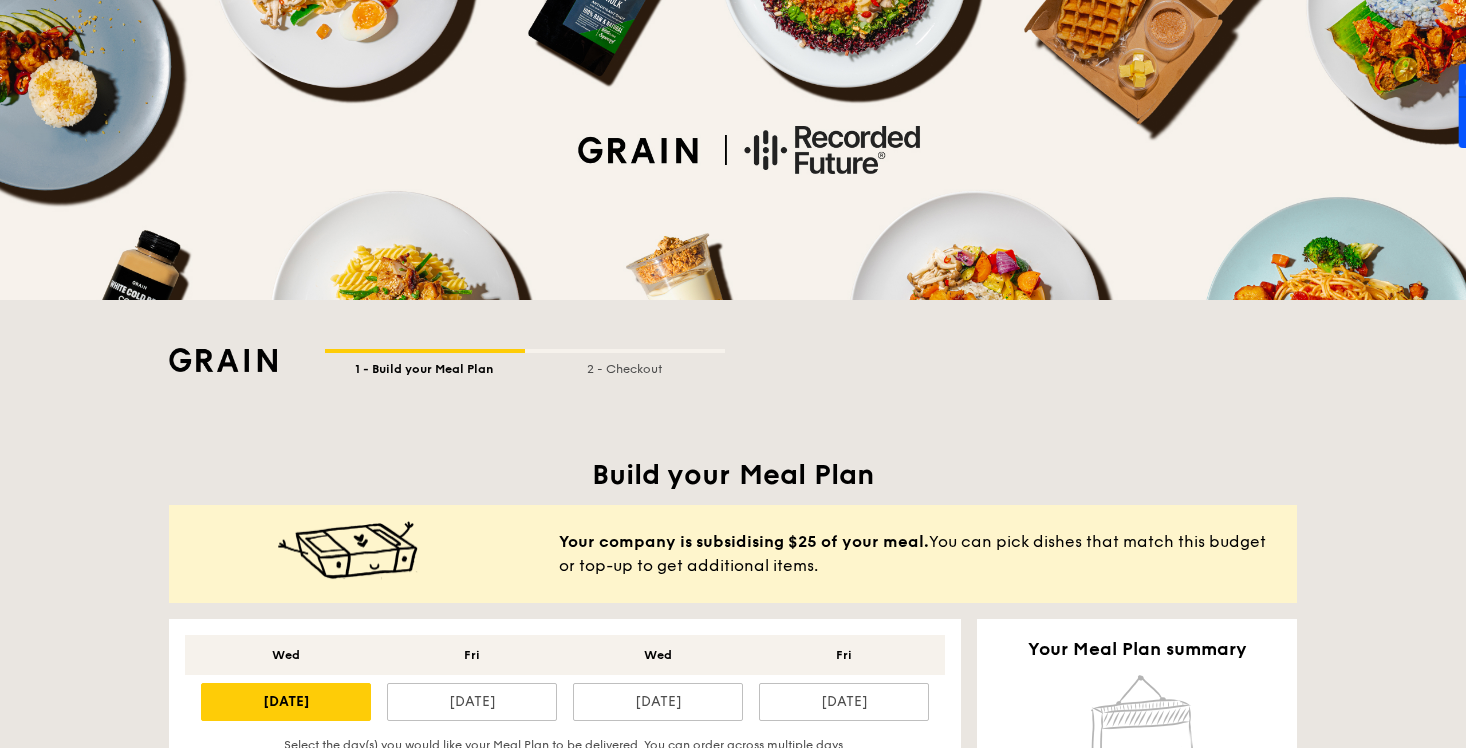 click at bounding box center (223, 360) 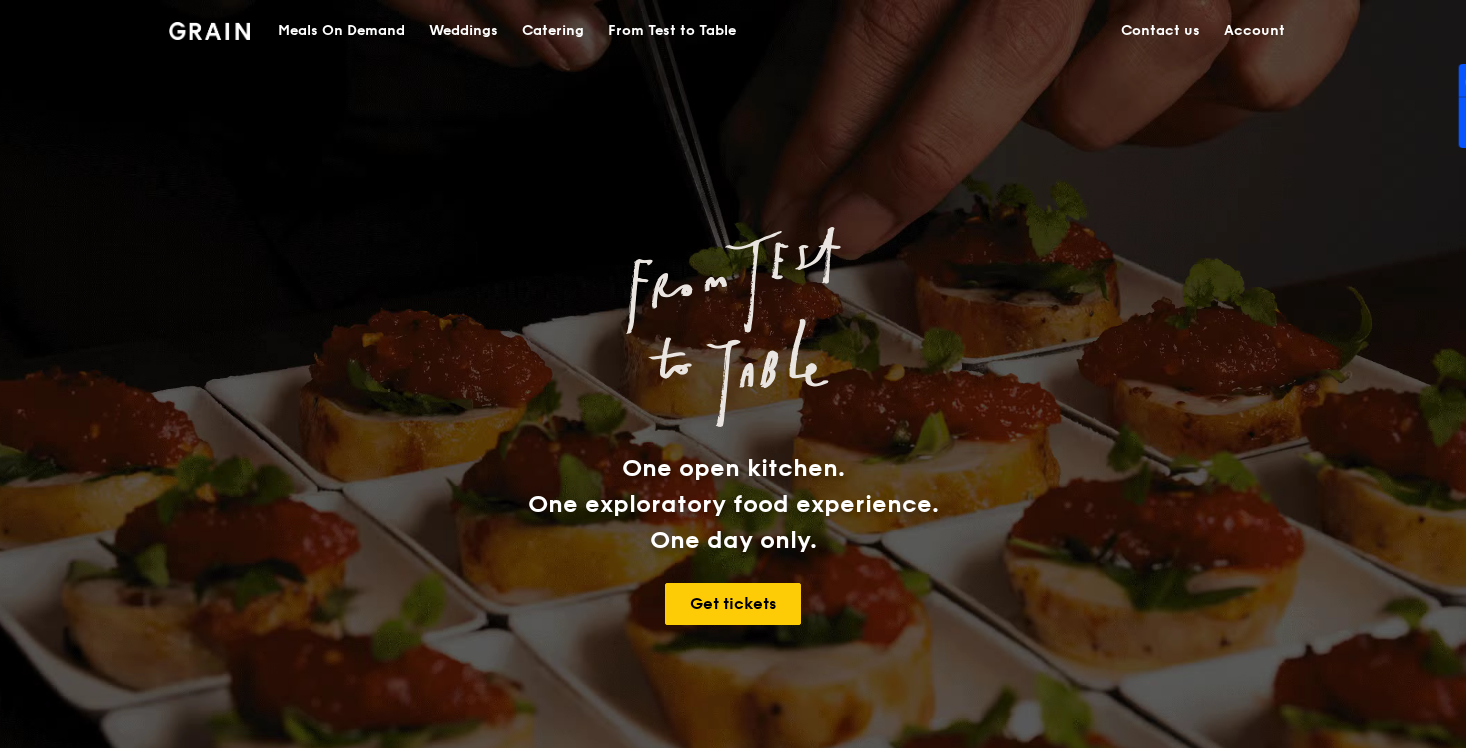click on "Account" at bounding box center [1254, 31] 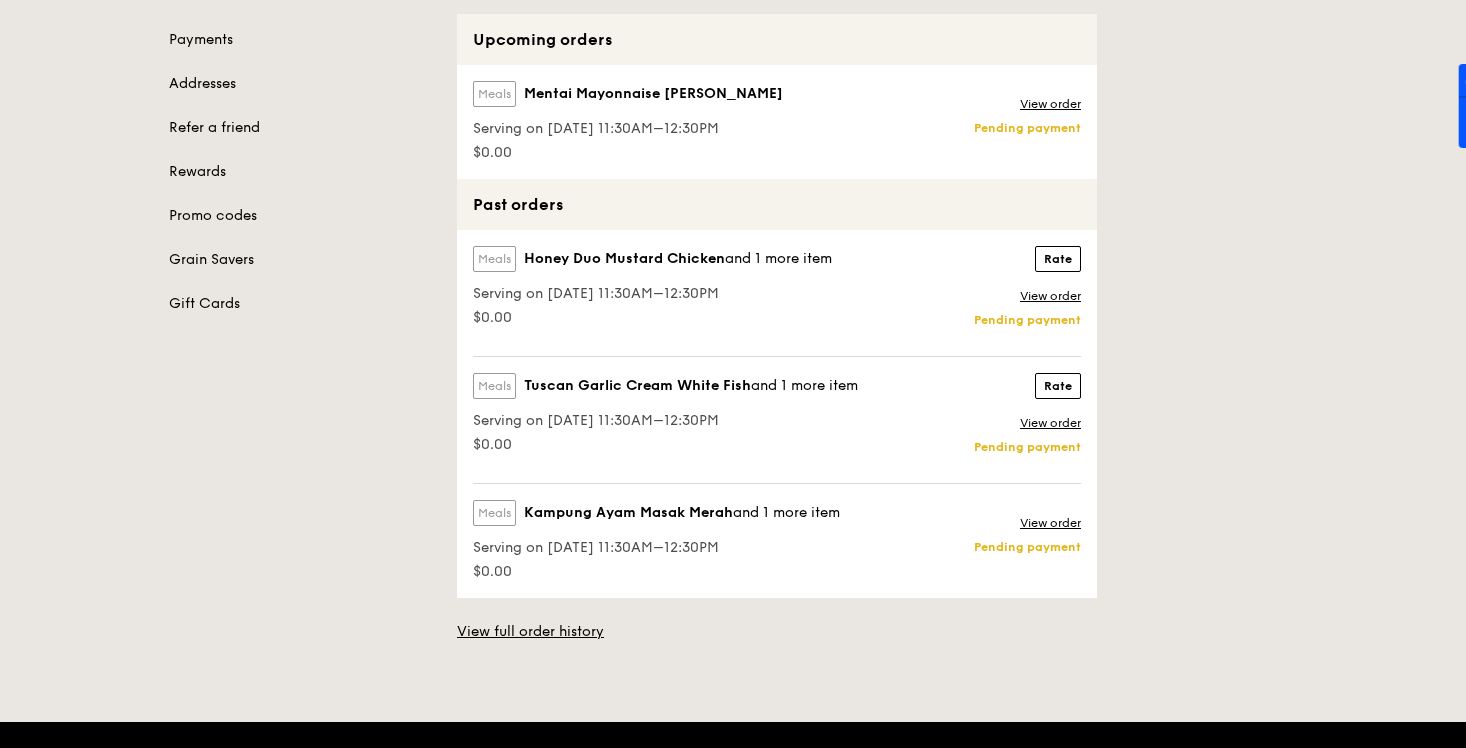 scroll, scrollTop: 104, scrollLeft: 0, axis: vertical 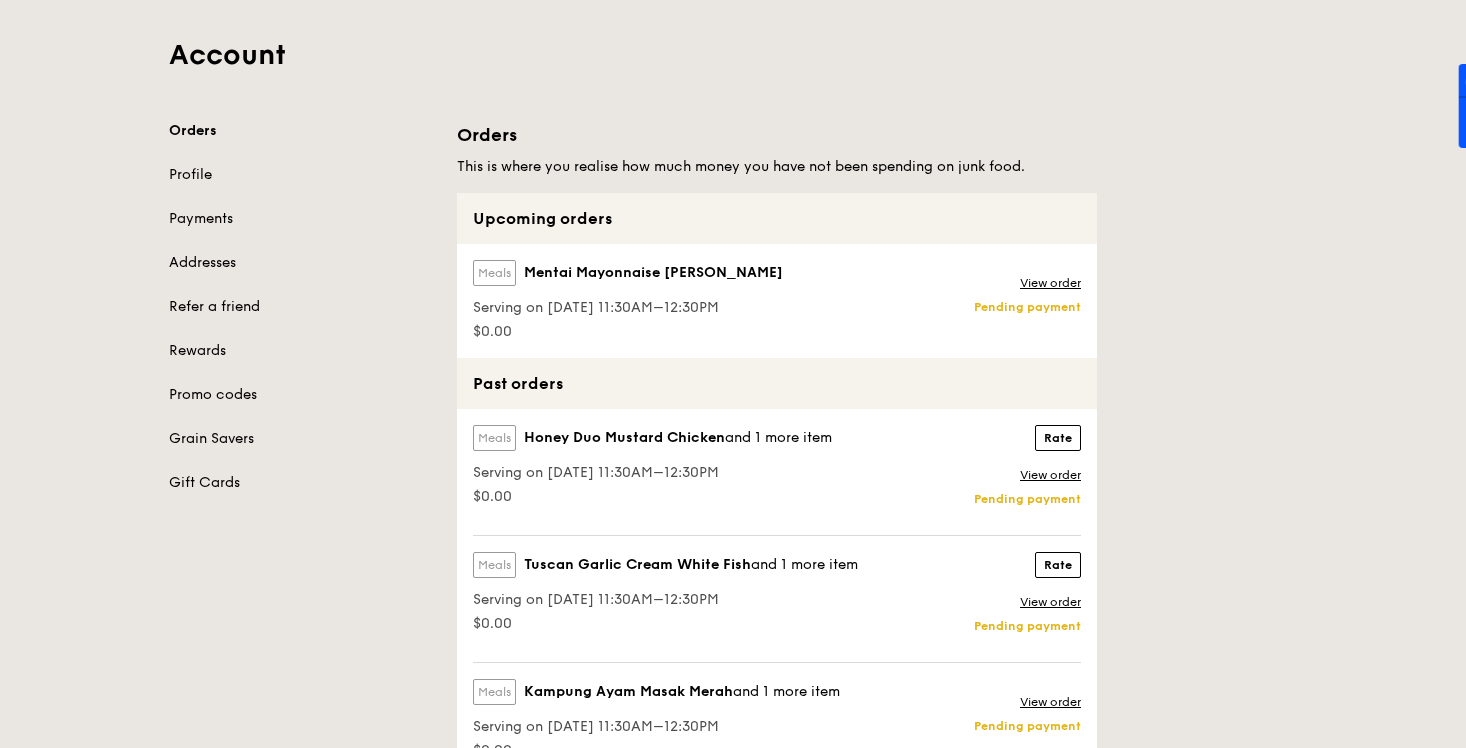 click on "Account
Orders
Profile
Payments
Addresses
Refer a friend
Rewards
Promo codes
Grain Savers
Gift Cards
Orders
This is where you realise how much money you have not been spending on junk food.
Upcoming orders
Meals
Mentai Mayonnaise Aburi Salmon
Serving on [DATE] 11:30AM–12:30PM
$0.00
View order
Pending payment
Past orders
Meals
Honey Duo Mustard Chicken
and 1 more item
Serving on [DATE] 11:30AM–12:30PM
$0.00
Rate
Rate
View order" at bounding box center [733, 389] 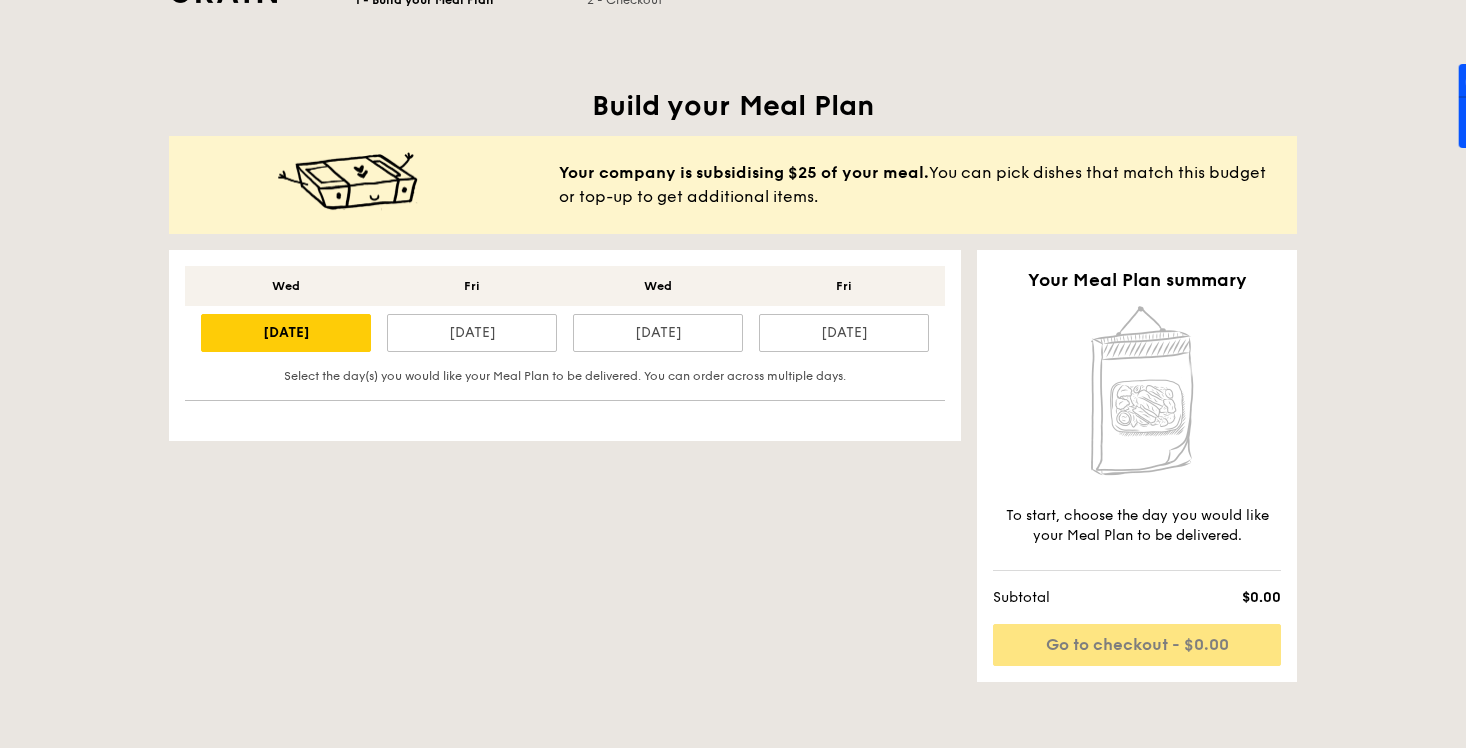scroll, scrollTop: 395, scrollLeft: 0, axis: vertical 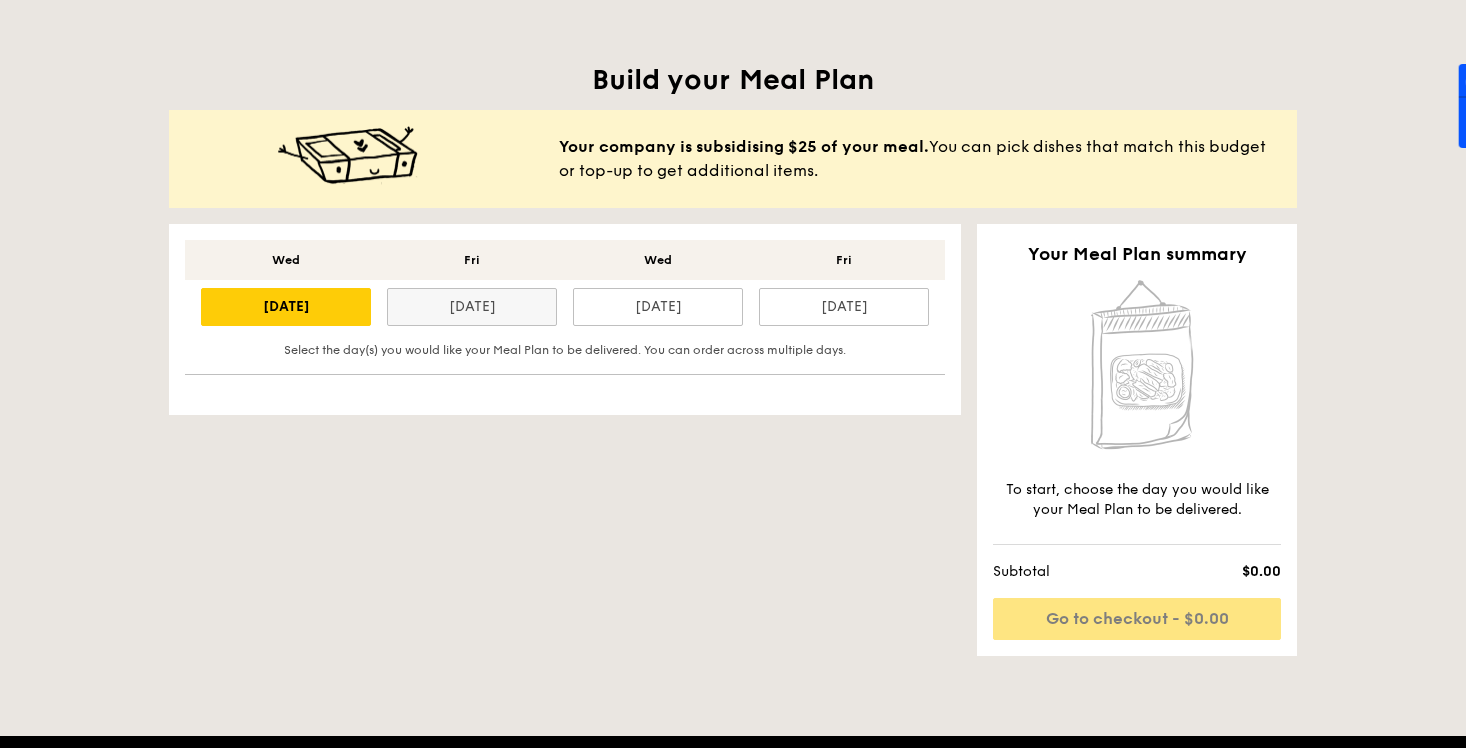 click on "[DATE]" at bounding box center (472, 307) 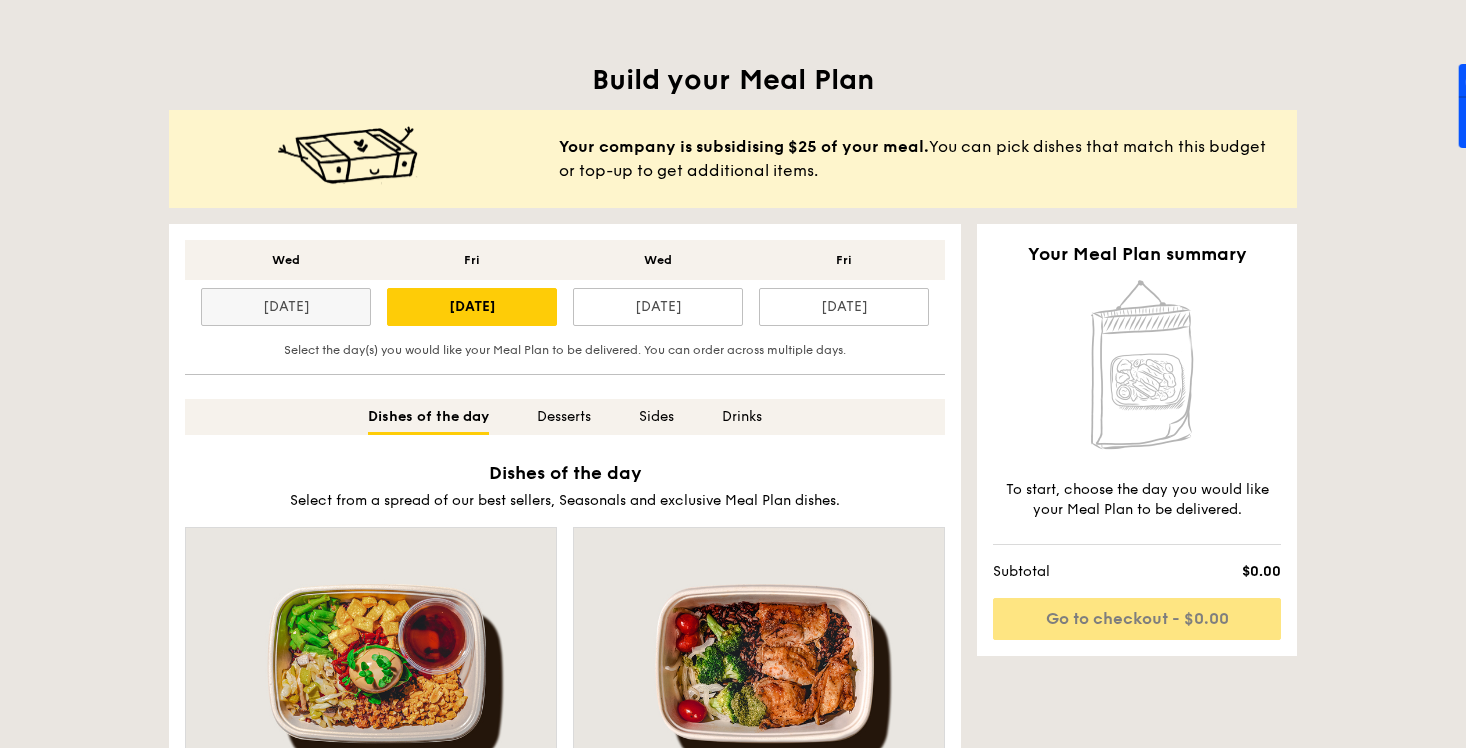 click on "[DATE]" at bounding box center (286, 307) 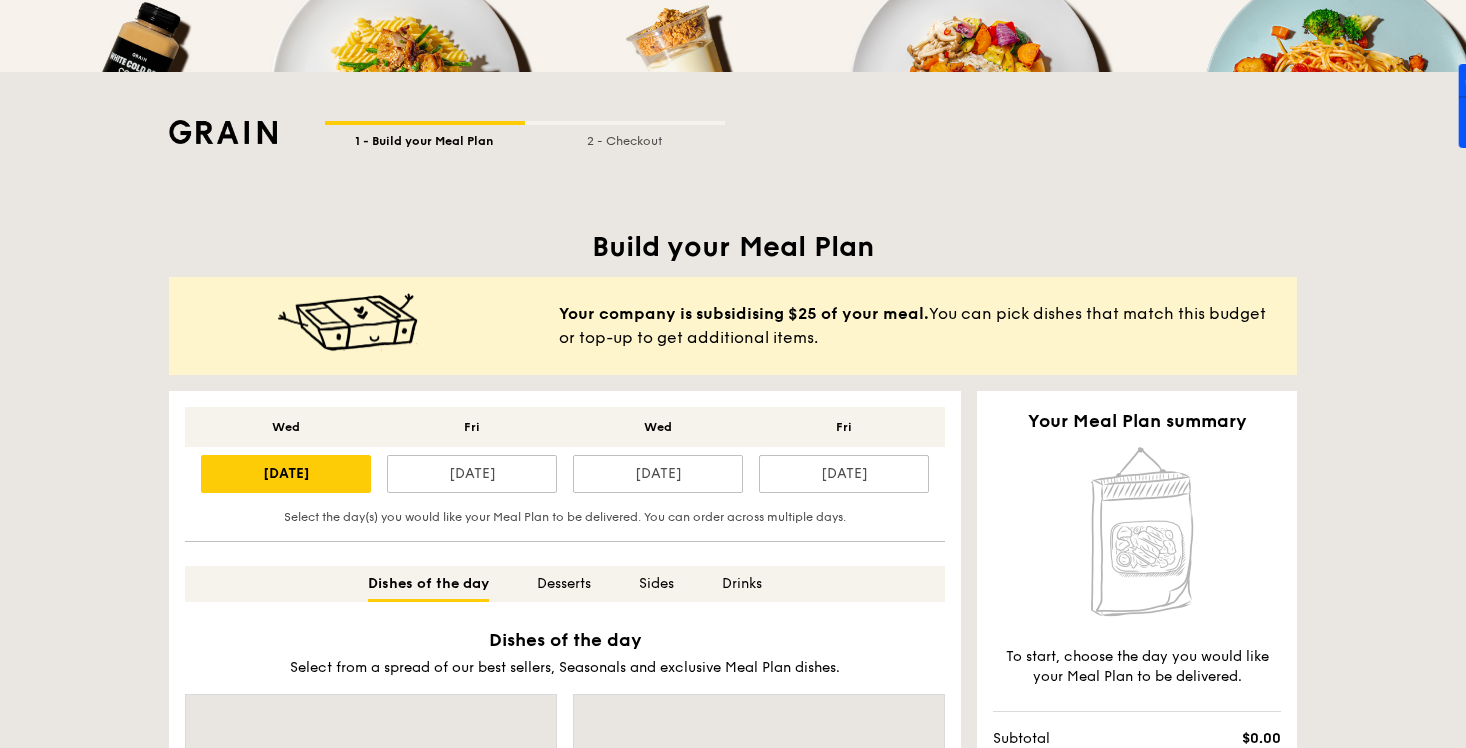 scroll, scrollTop: 0, scrollLeft: 0, axis: both 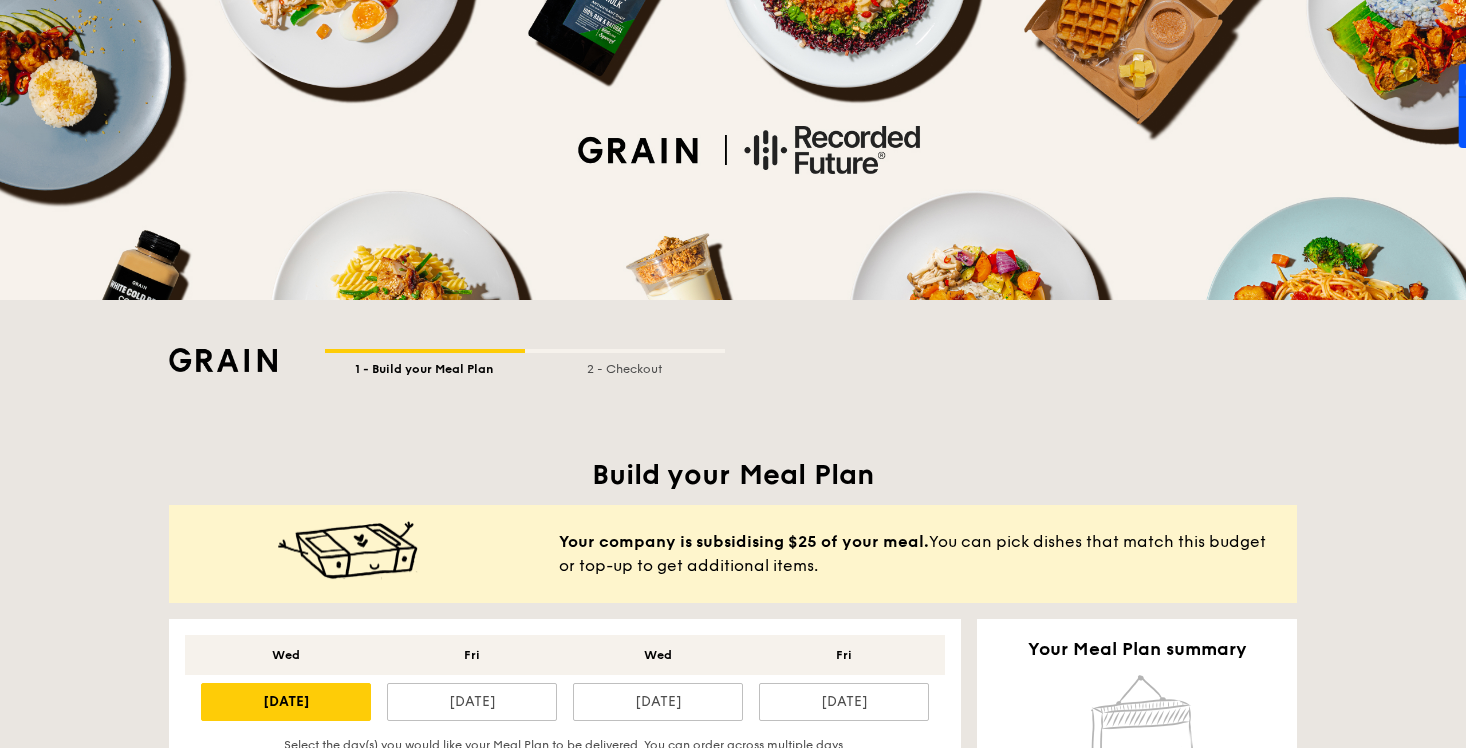 click on "1 - Build your Meal Plan
2 - Checkout" at bounding box center [733, 338] 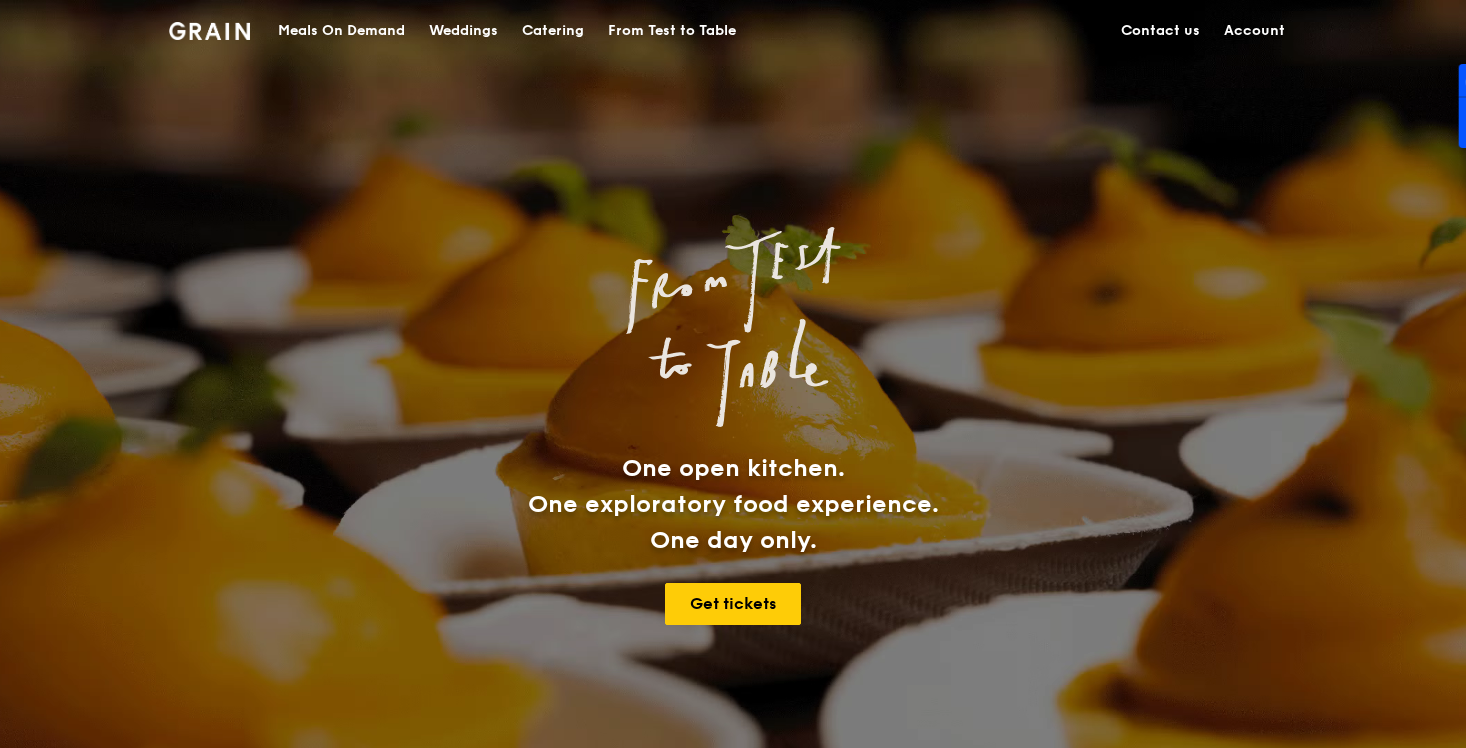 click on "Account" at bounding box center [1254, 31] 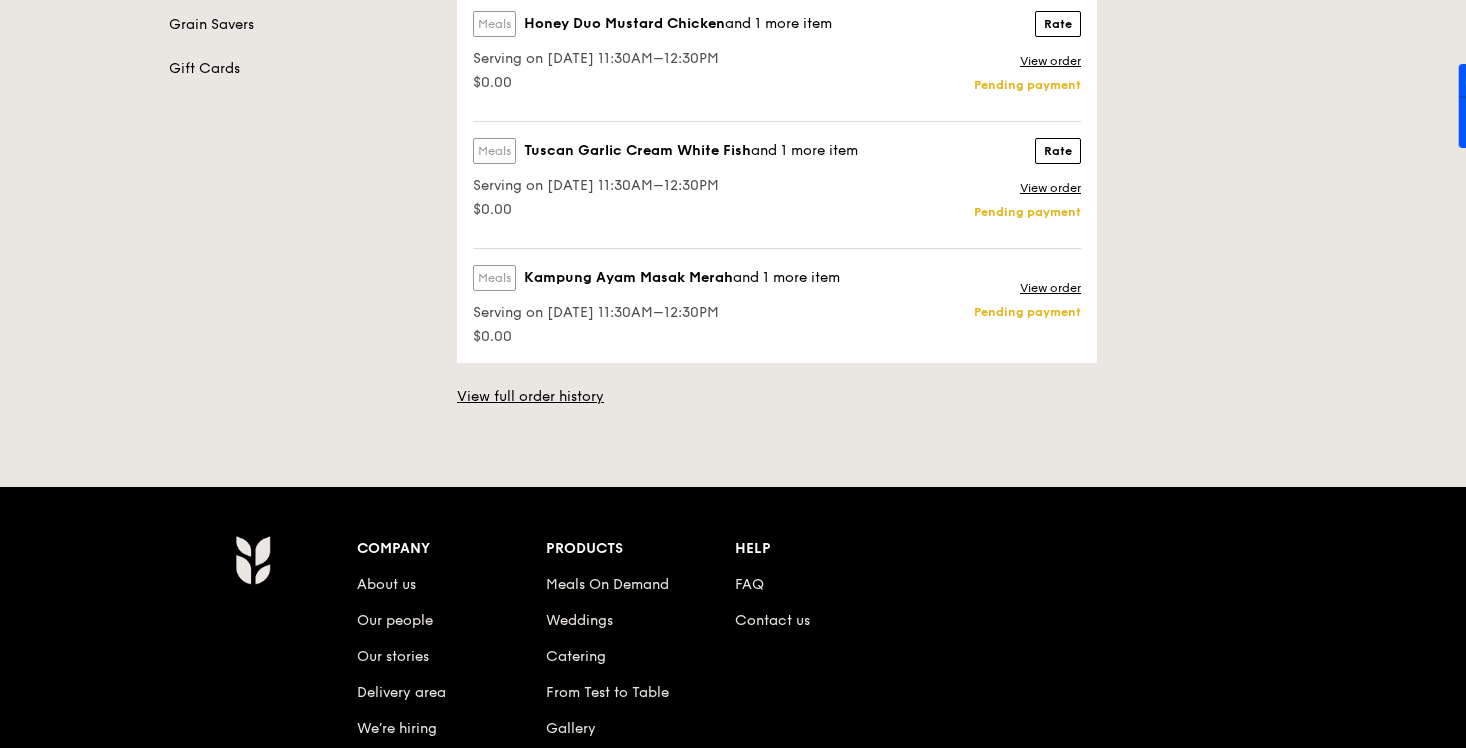 scroll, scrollTop: 472, scrollLeft: 0, axis: vertical 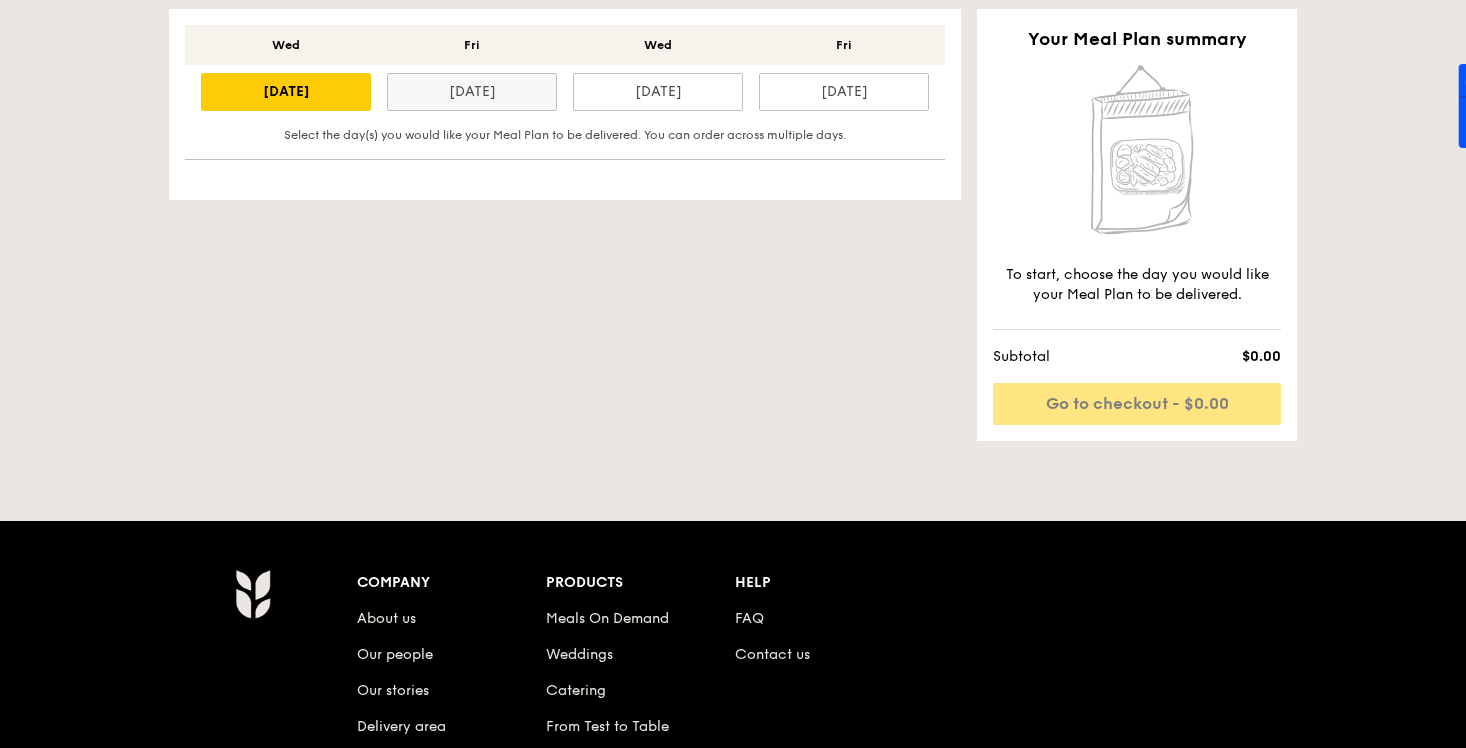 click on "[DATE]" at bounding box center (472, 92) 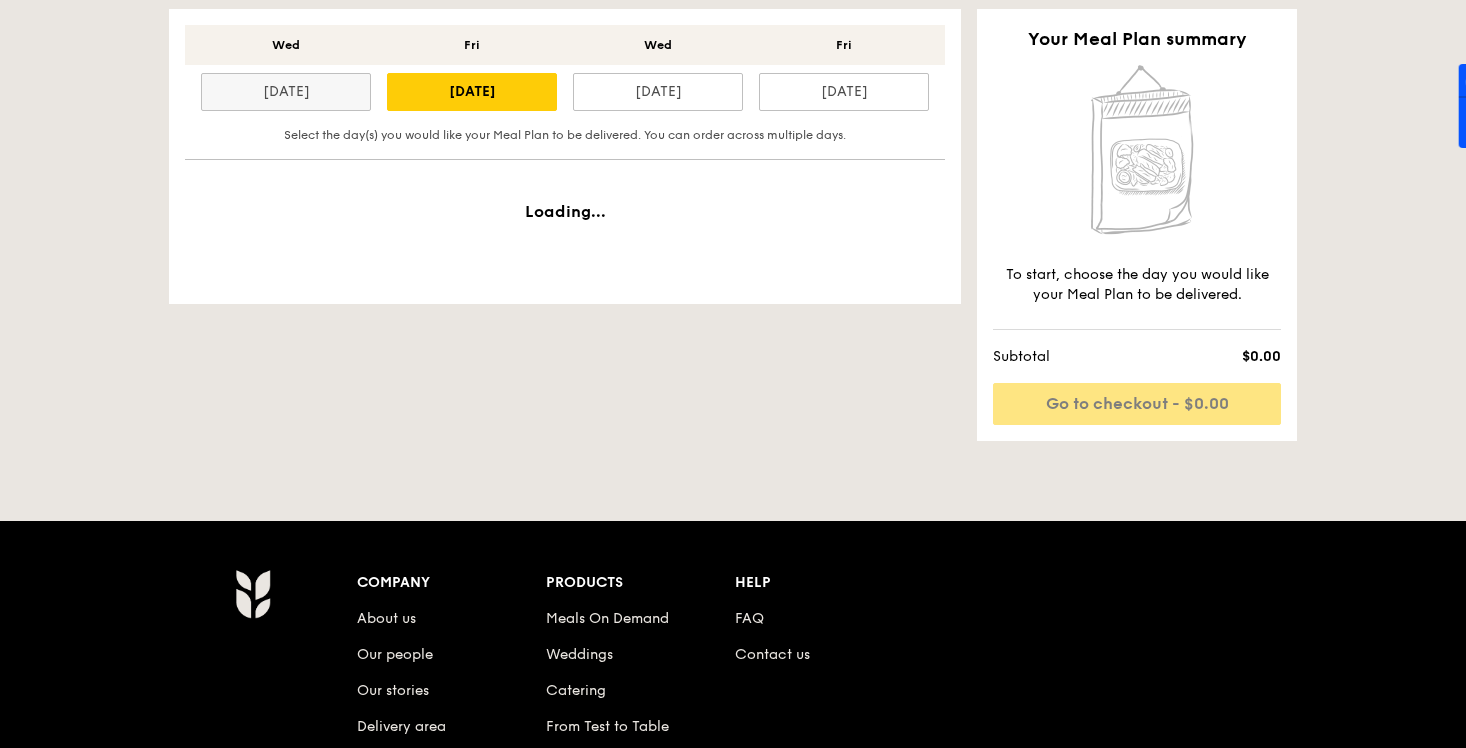 click on "[DATE]" at bounding box center [286, 92] 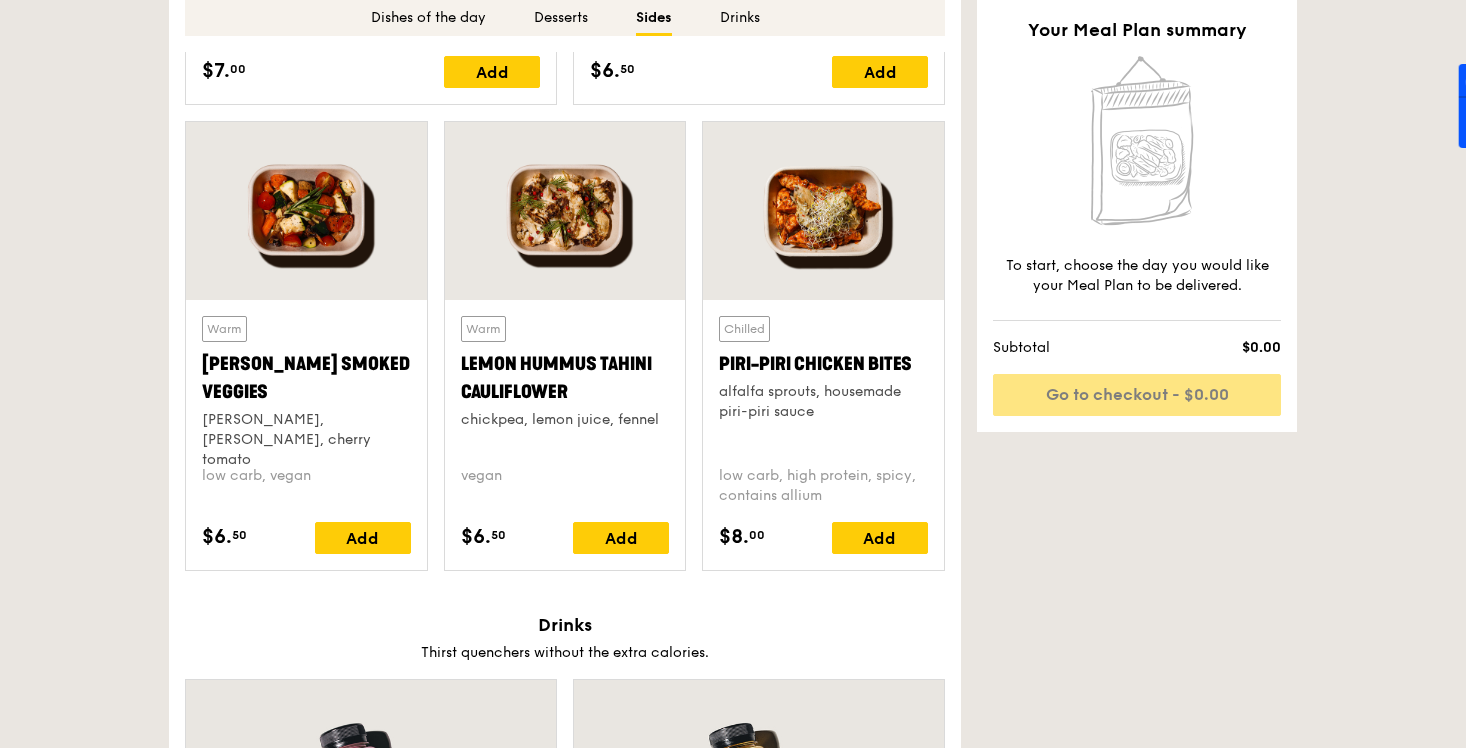 scroll, scrollTop: 3978, scrollLeft: 0, axis: vertical 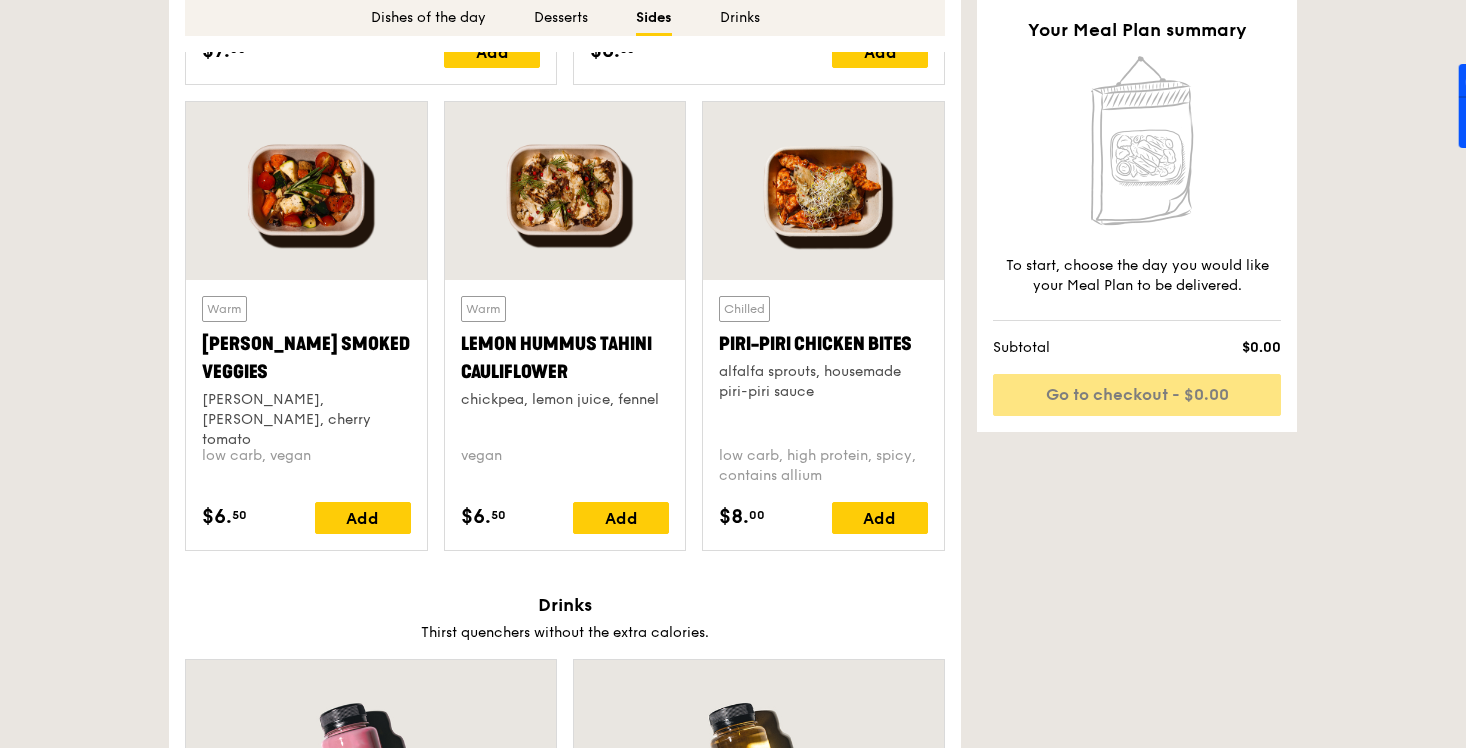 click on "Chilled" at bounding box center [744, 309] 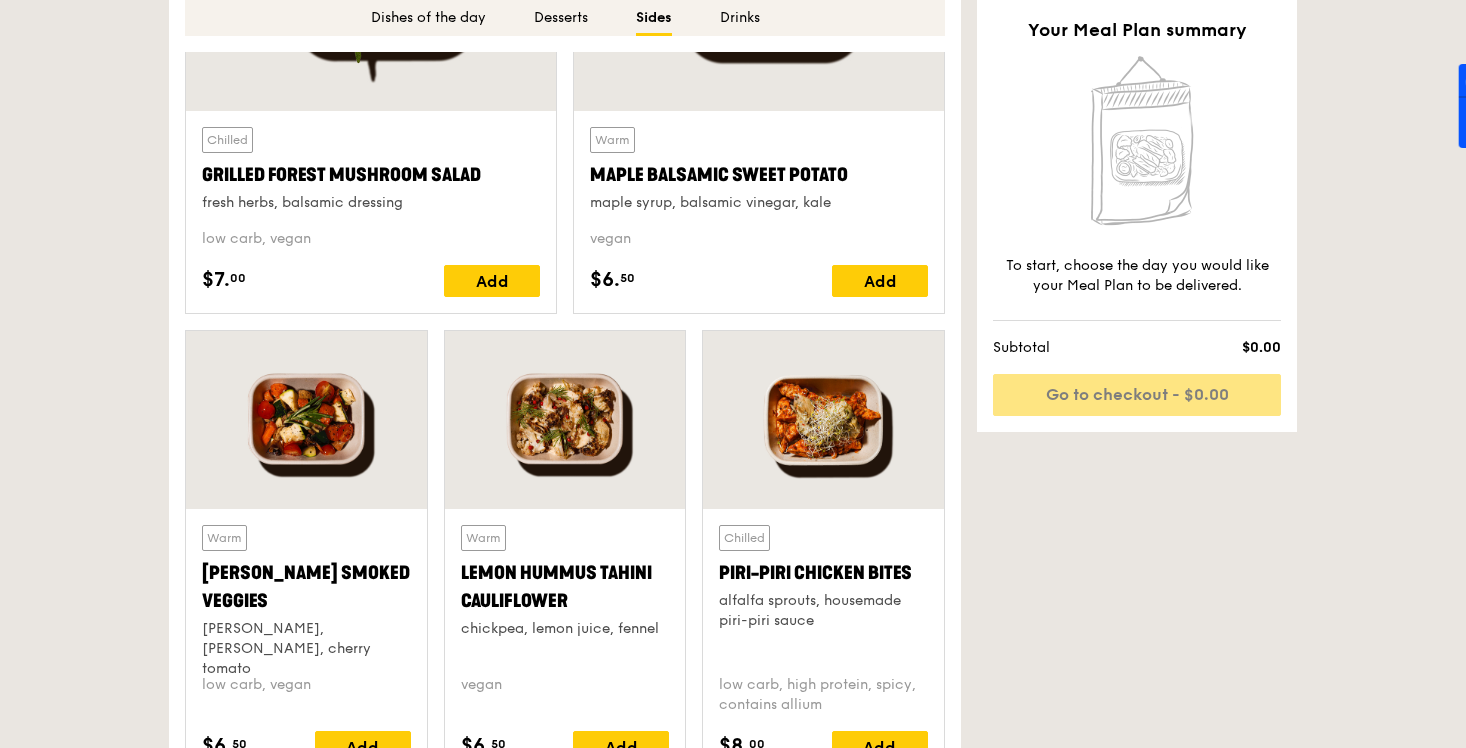 scroll, scrollTop: 3802, scrollLeft: 0, axis: vertical 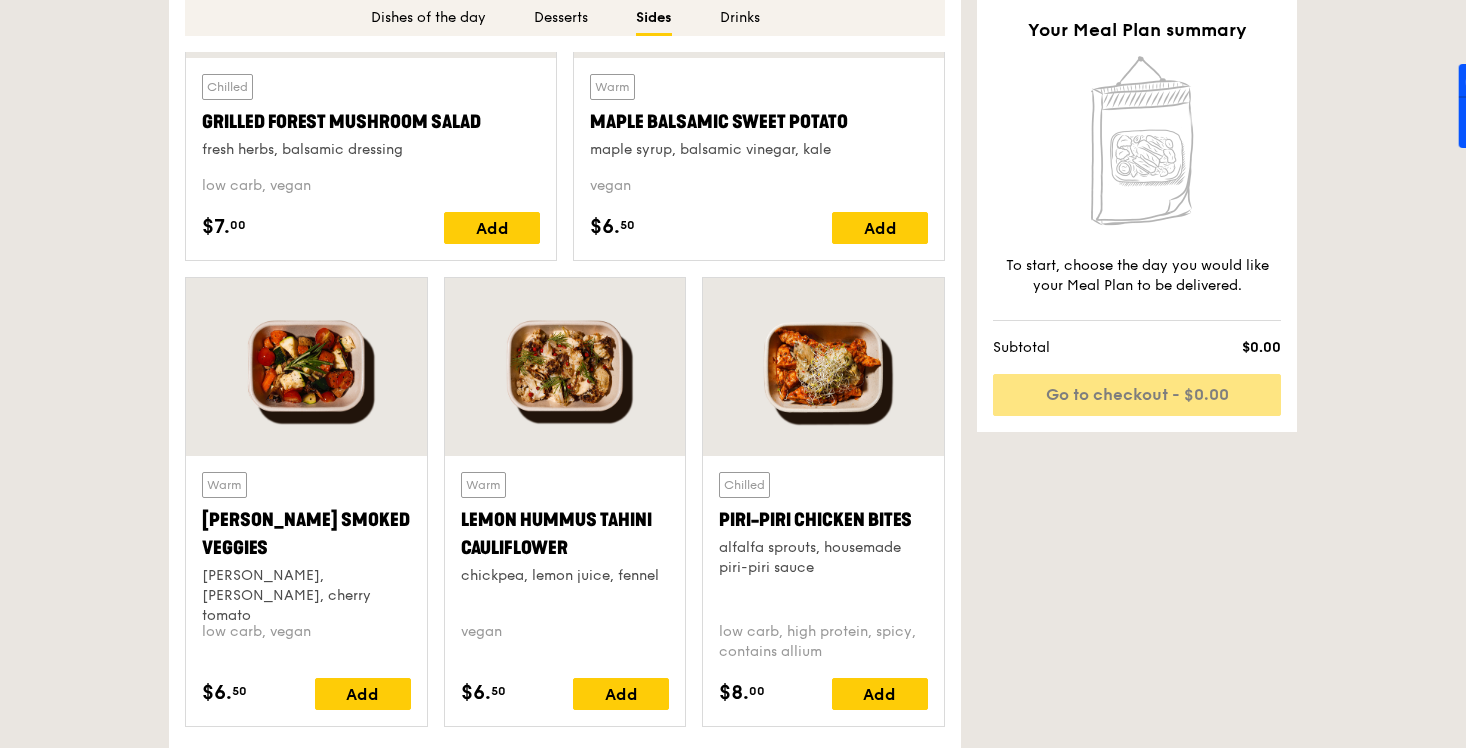 click at bounding box center [565, 367] 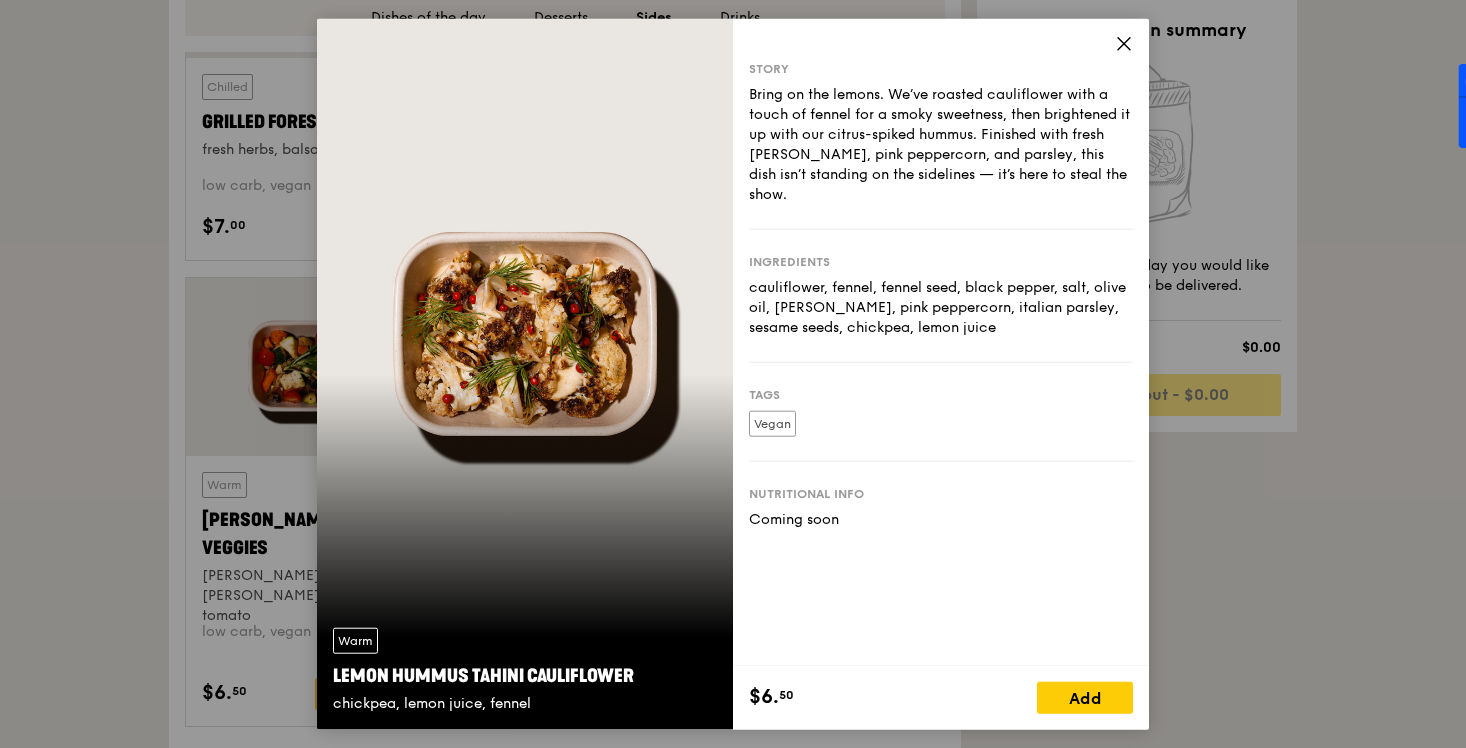 click 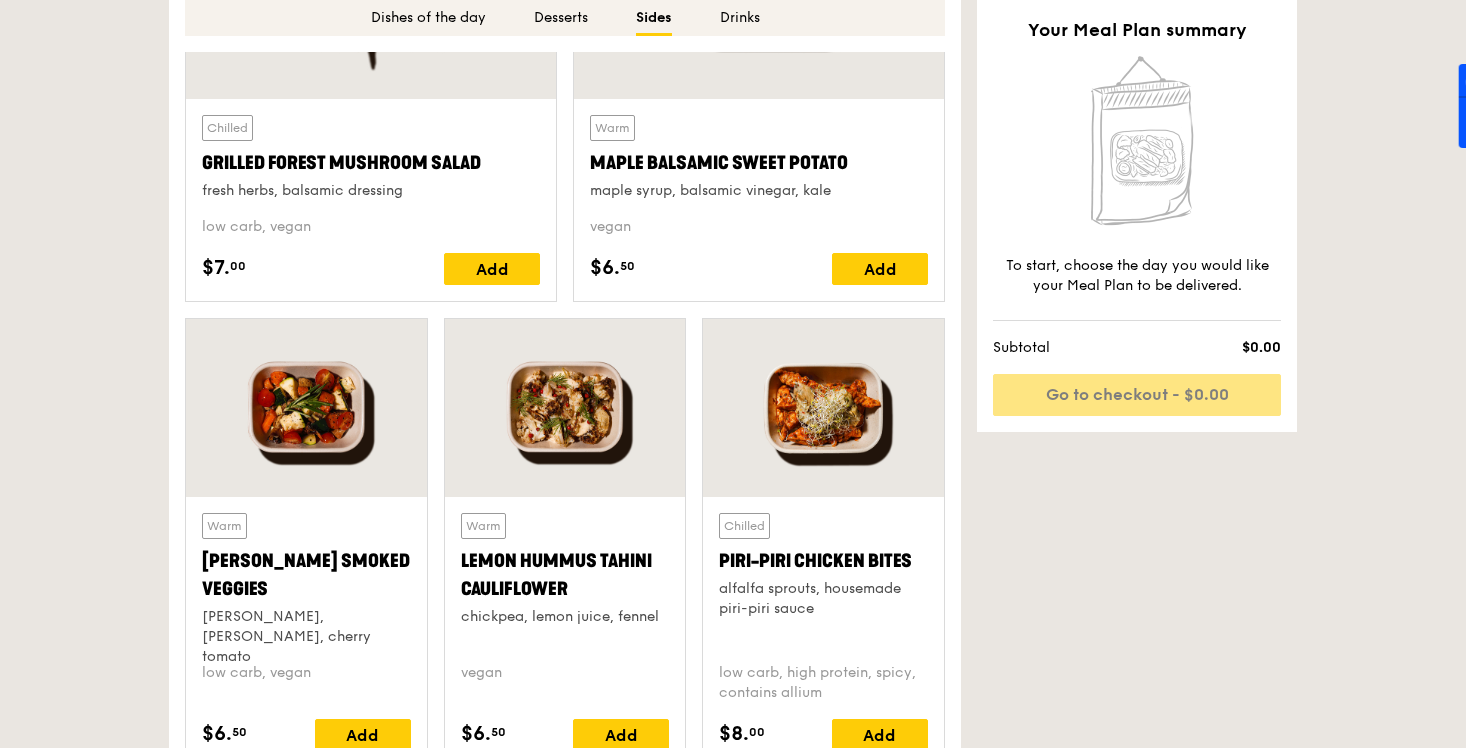 scroll, scrollTop: 3574, scrollLeft: 0, axis: vertical 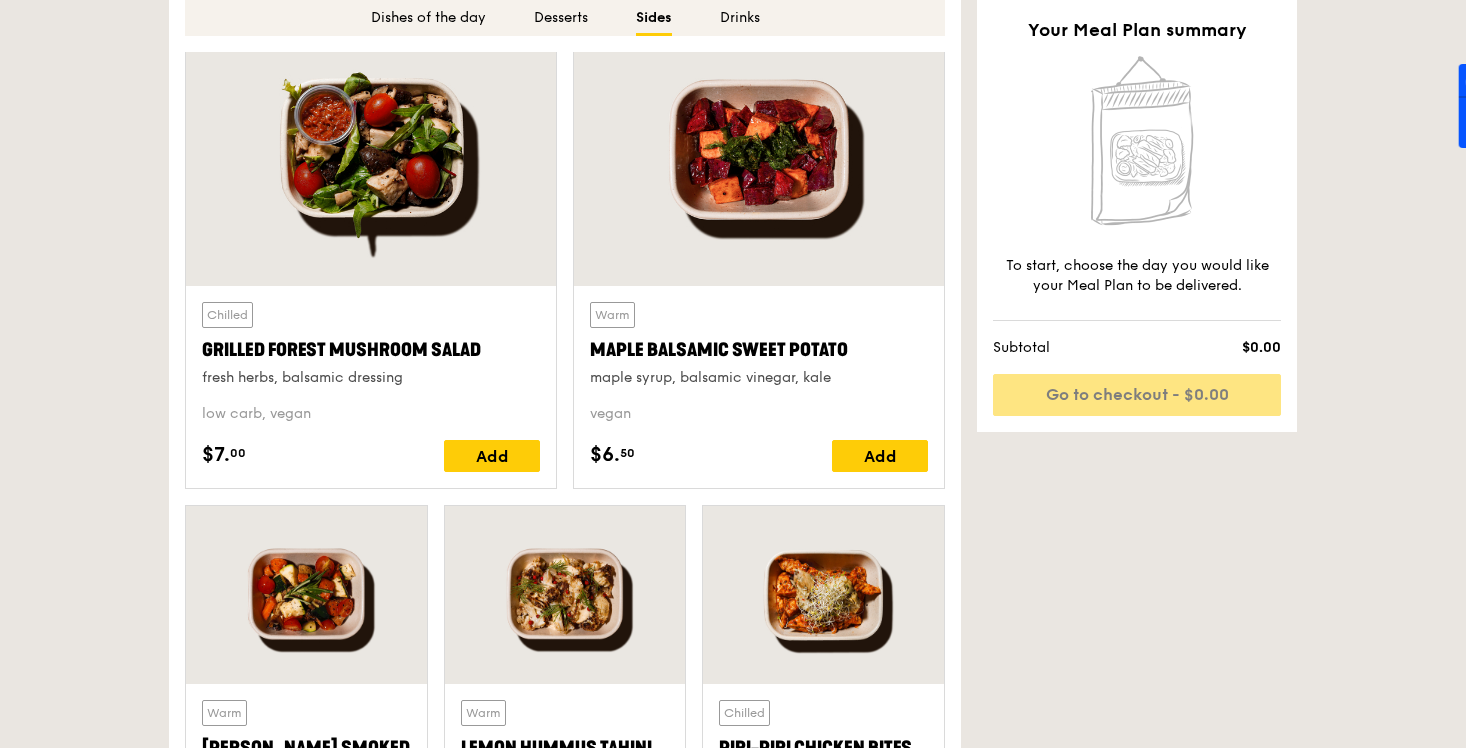click on "Warm" at bounding box center [612, 315] 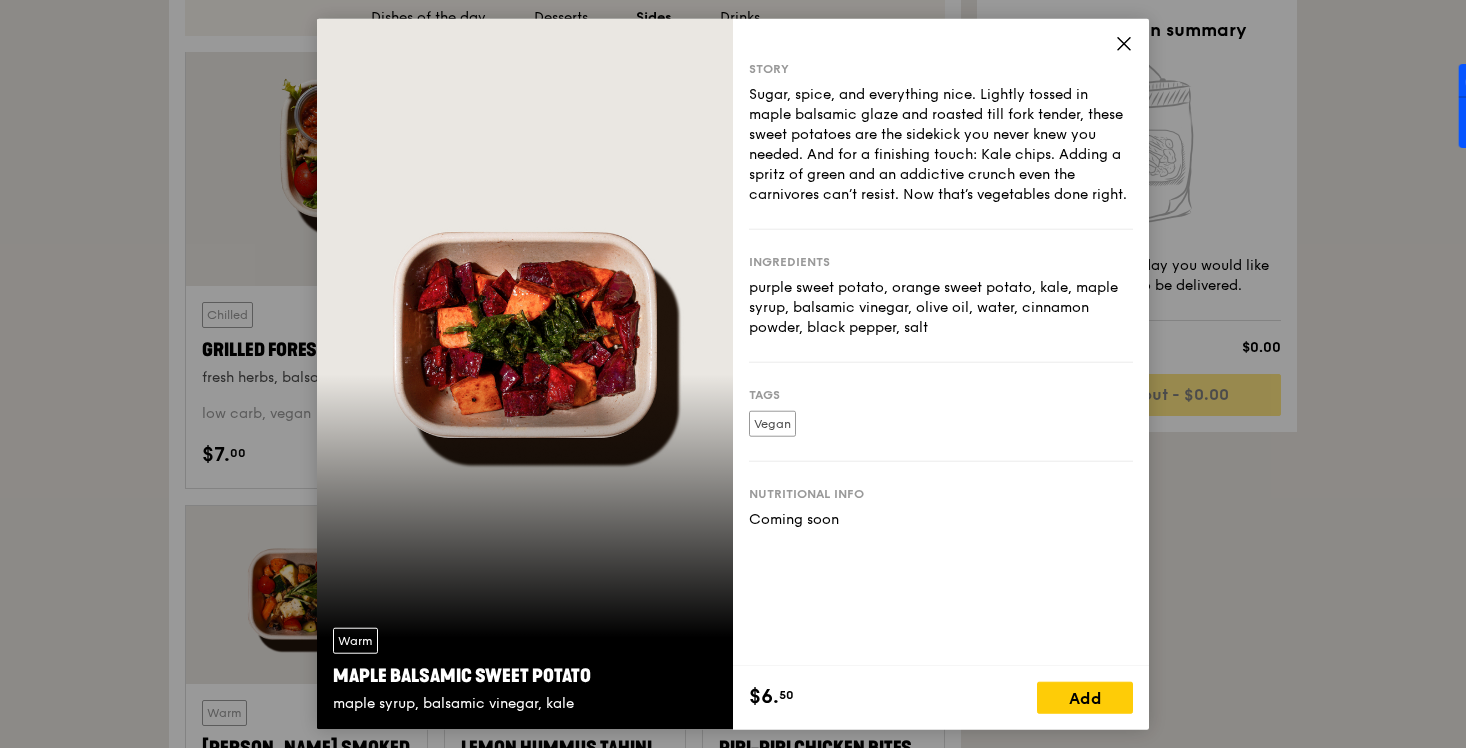 click at bounding box center [1124, 47] 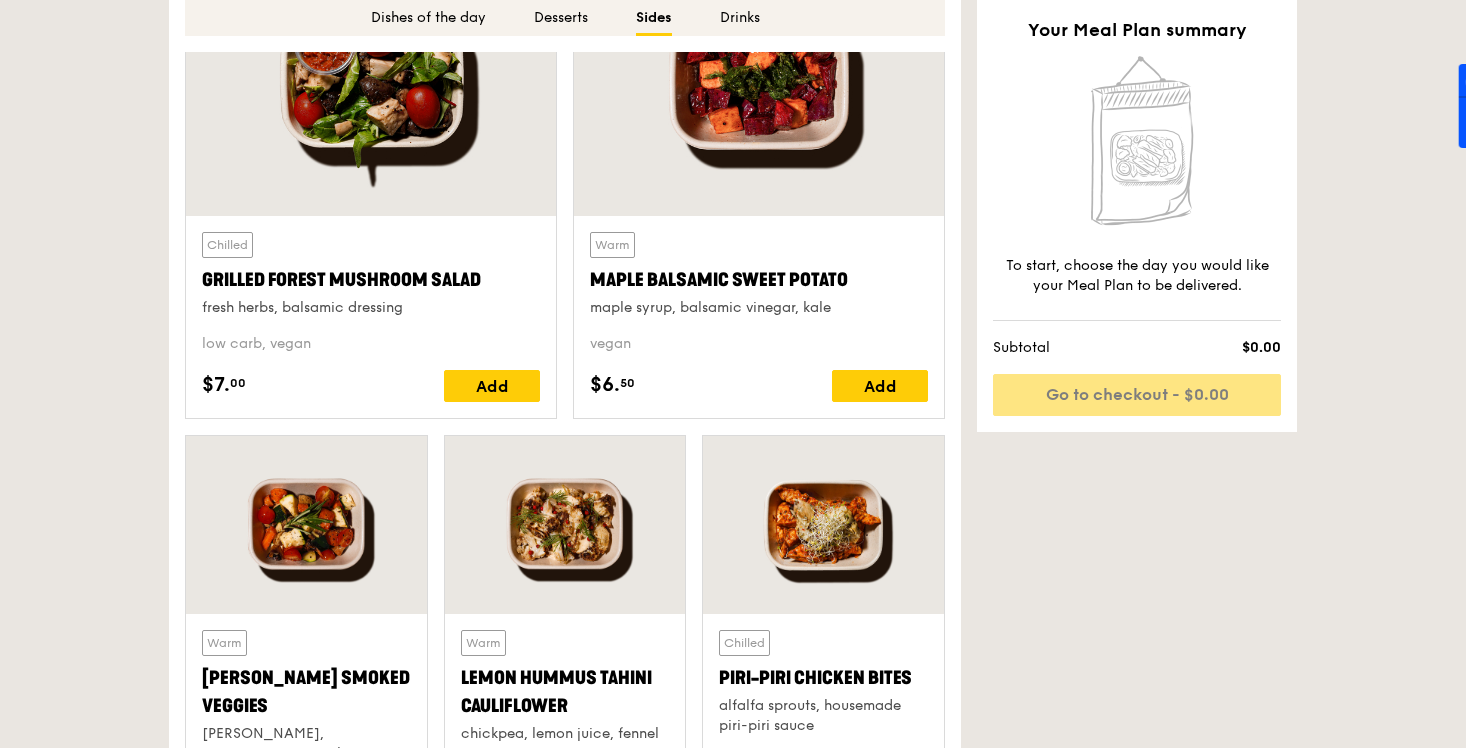 scroll, scrollTop: 3759, scrollLeft: 0, axis: vertical 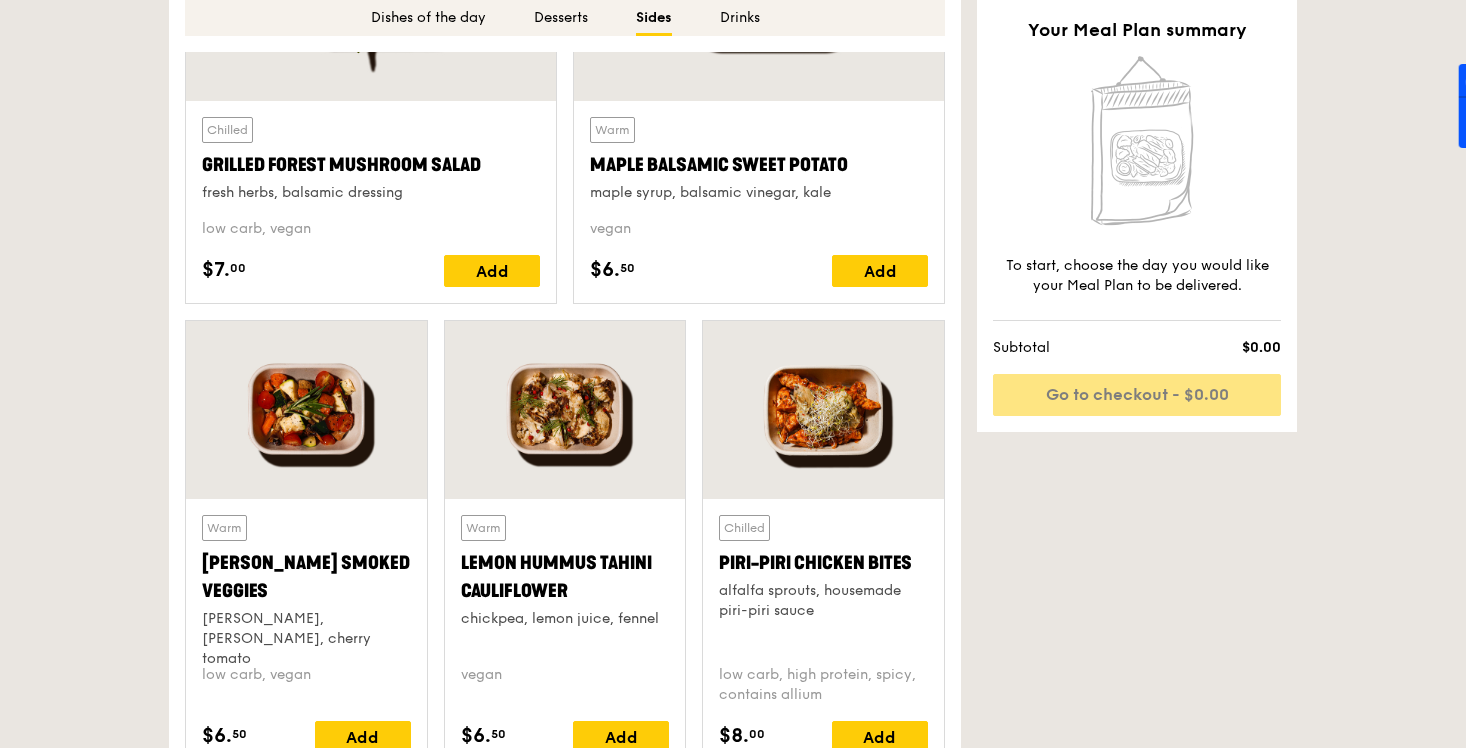 click at bounding box center [306, 410] 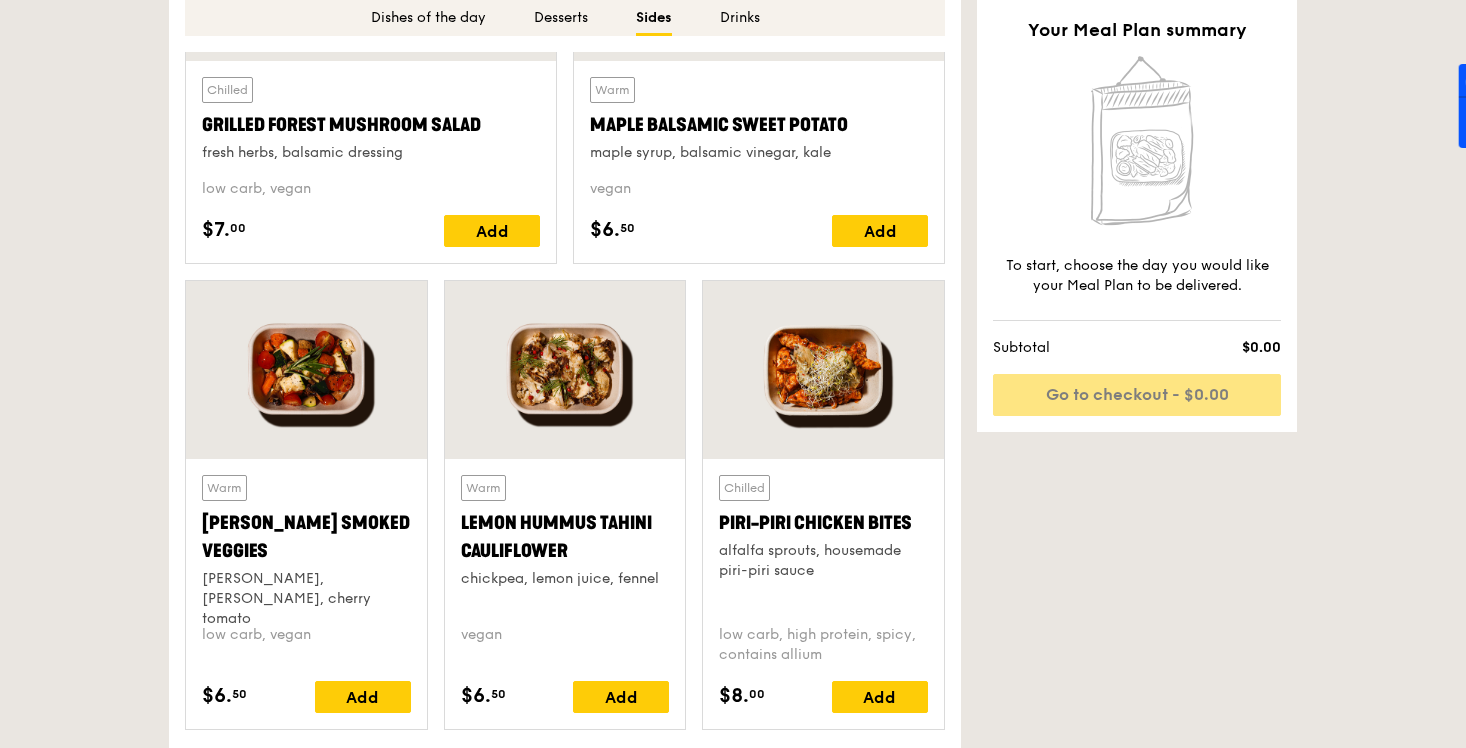 scroll, scrollTop: 3643, scrollLeft: 0, axis: vertical 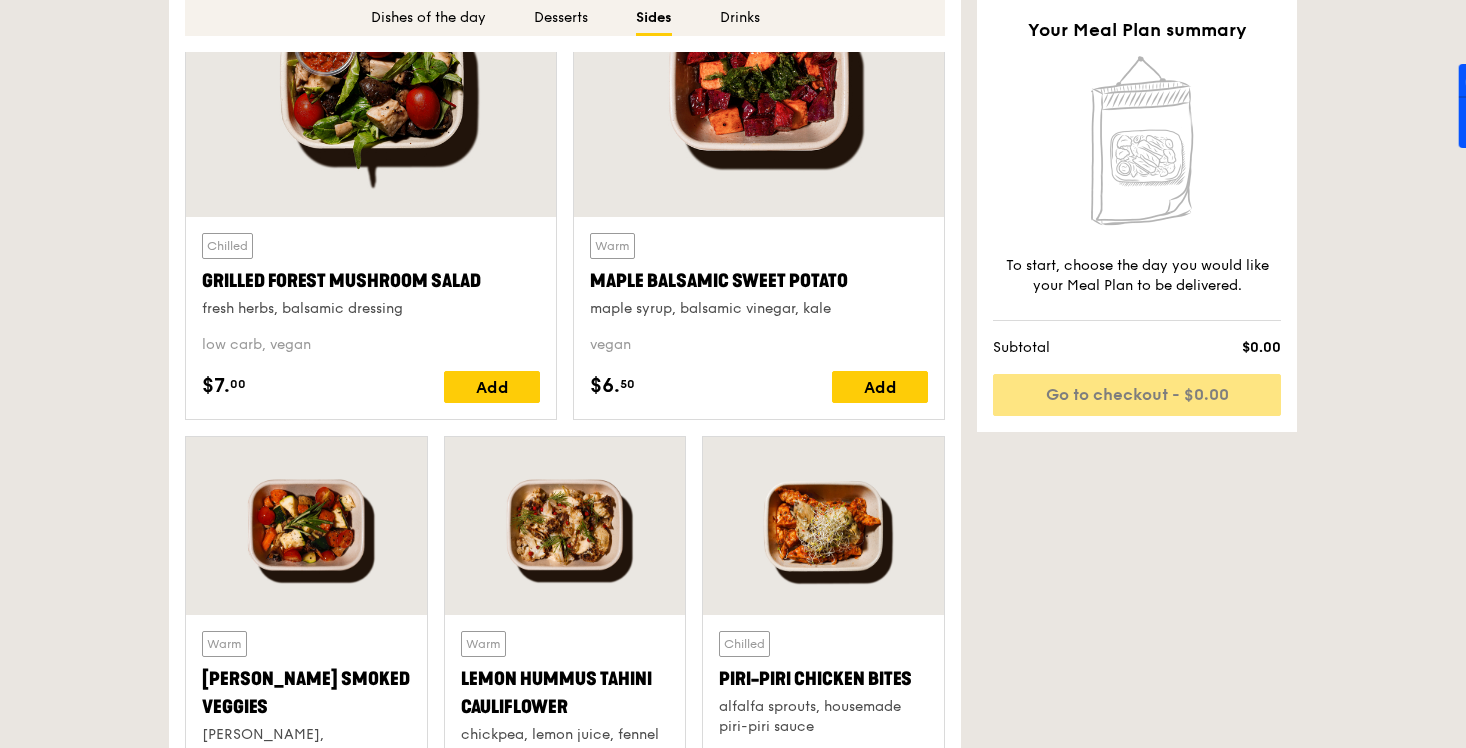 click at bounding box center [823, 526] 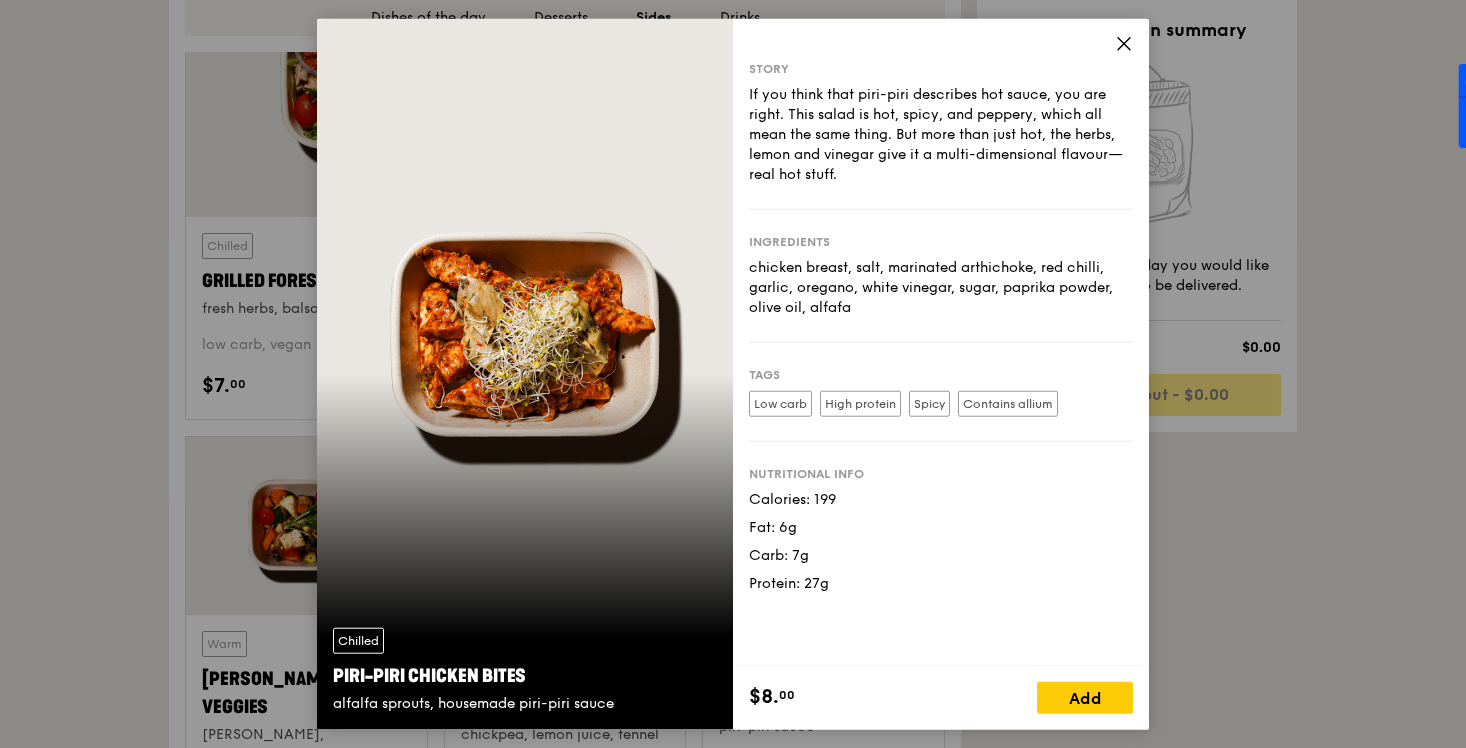 click on "Story
If you think that piri-piri describes hot sauce, you are right. This salad is hot, spicy, and peppery, which all mean the same thing. But more than just hot, the herbs, lemon and vinegar give it a multi-dimensional flavour—real hot stuff.
Ingredients
chicken breast, salt, marinated arthichoke, red chilli, garlic, oregano, white vinegar, sugar, paprika powder, olive oil, alfafa
Tags
Low carb
High protein
Spicy
Contains allium
Nutritional info
Calories: 199
Fat: 6g
Carb: 7g
Protein: 27g" at bounding box center [941, 342] 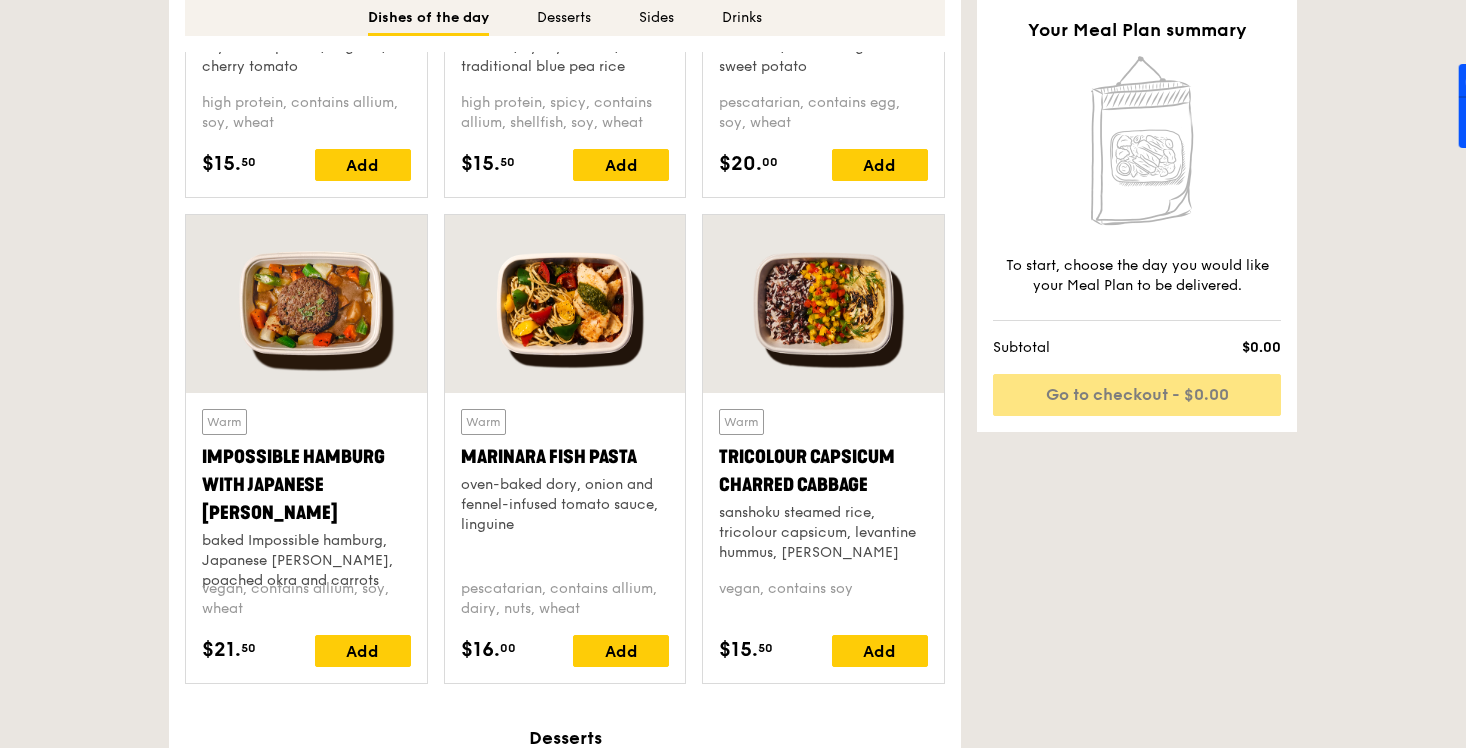 scroll, scrollTop: 1743, scrollLeft: 0, axis: vertical 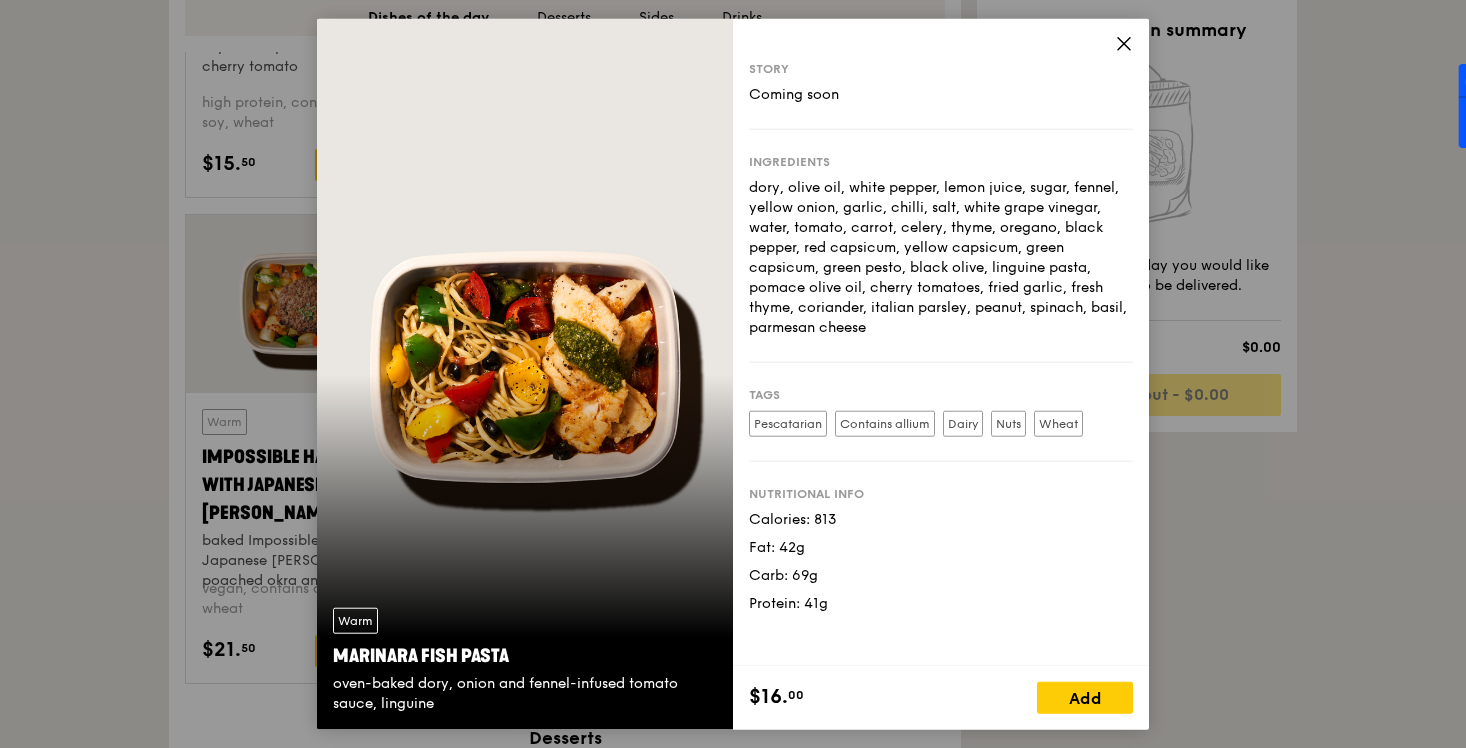click 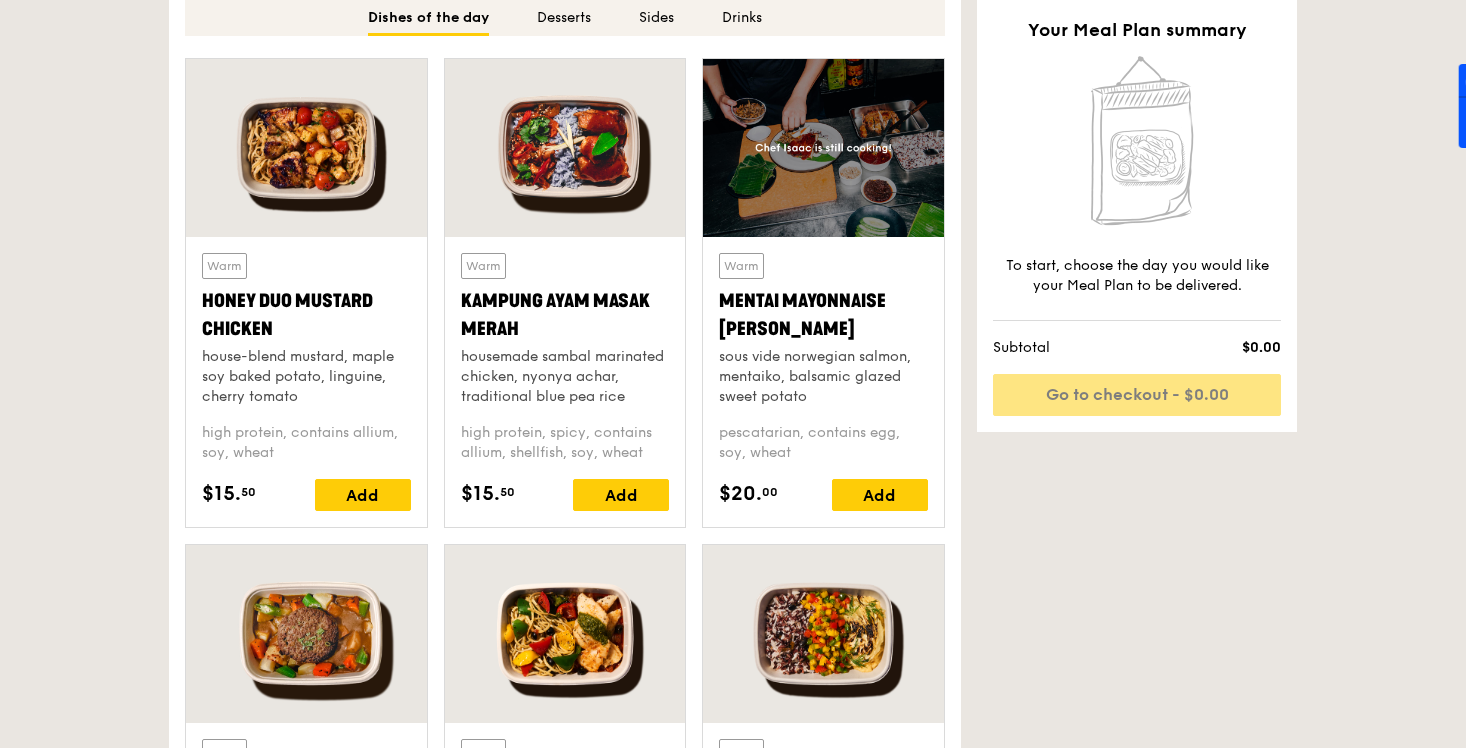 scroll, scrollTop: 1145, scrollLeft: 0, axis: vertical 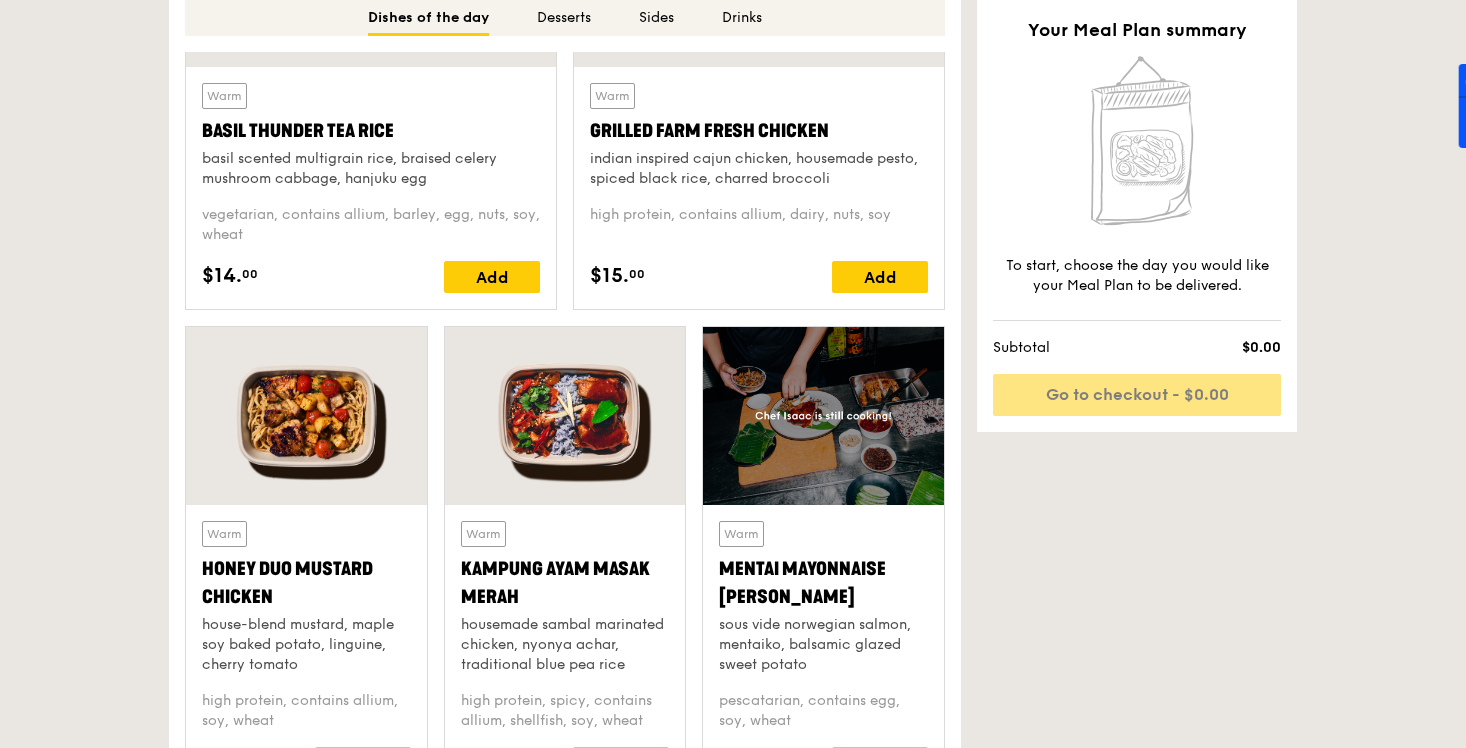 click at bounding box center (565, 416) 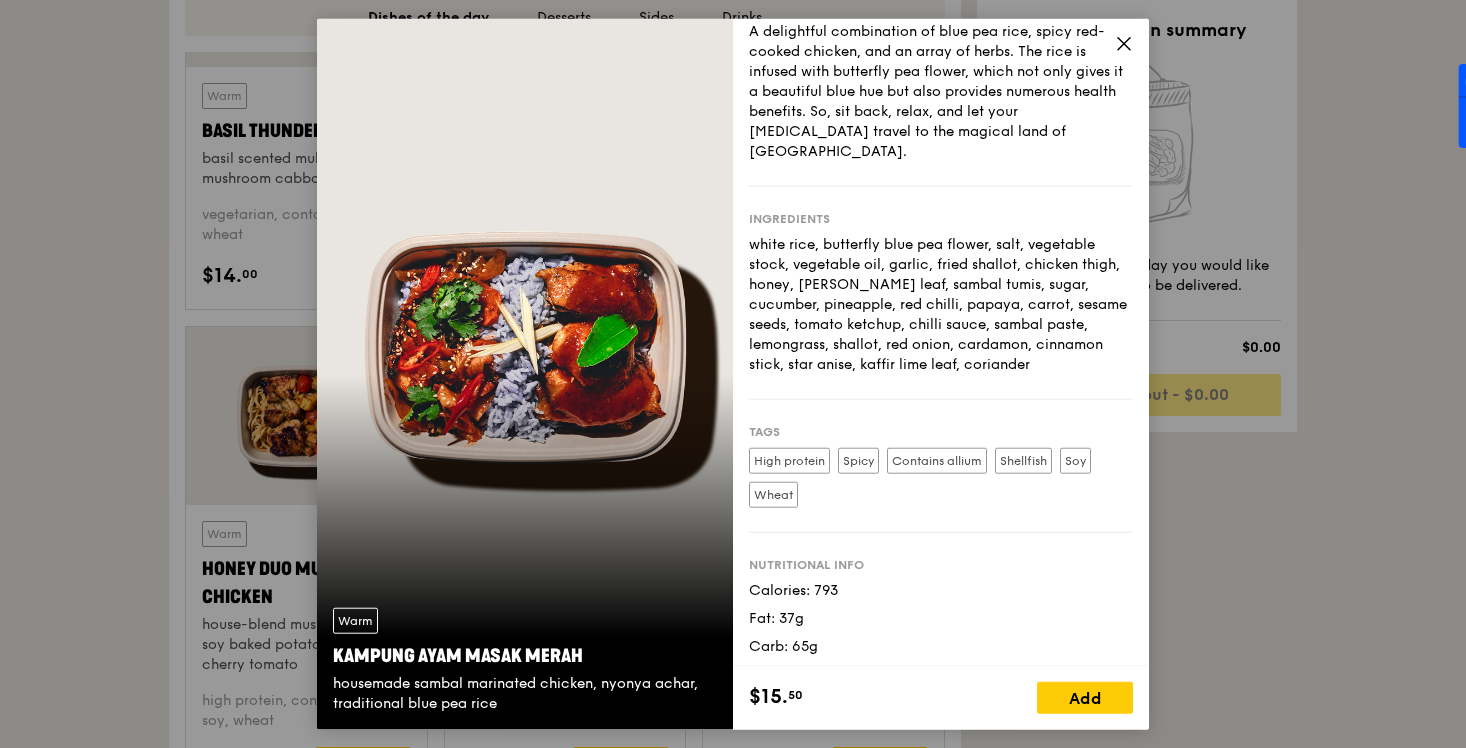 scroll, scrollTop: 78, scrollLeft: 0, axis: vertical 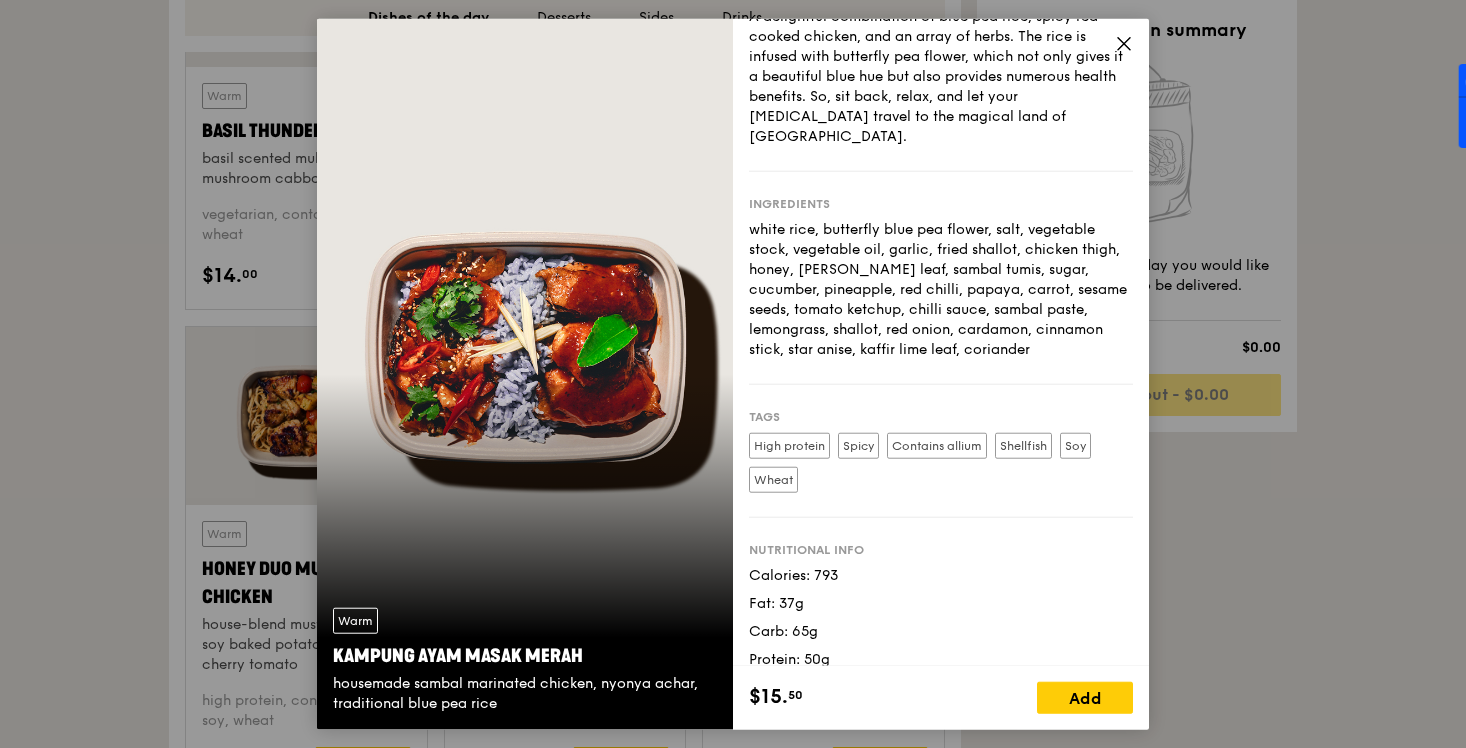 click 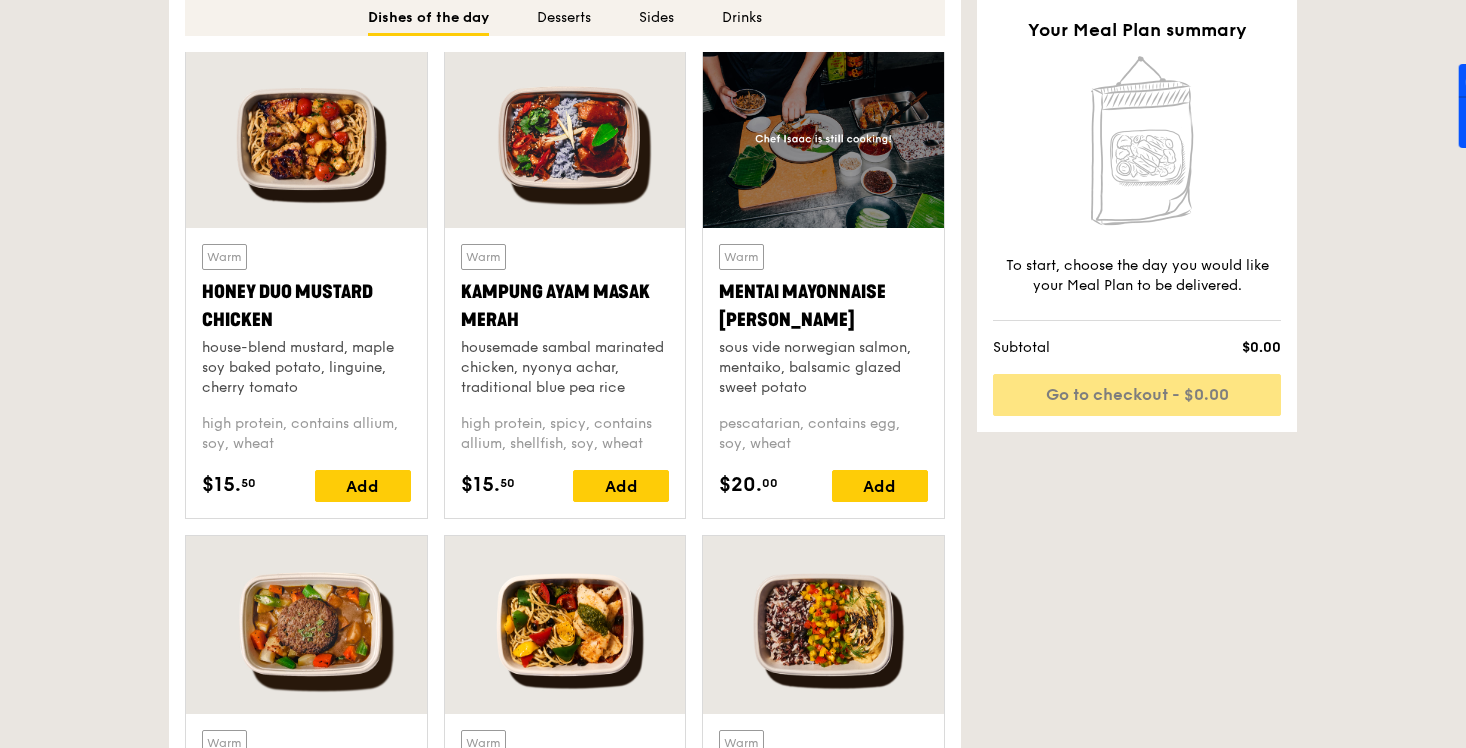 scroll, scrollTop: 1762, scrollLeft: 0, axis: vertical 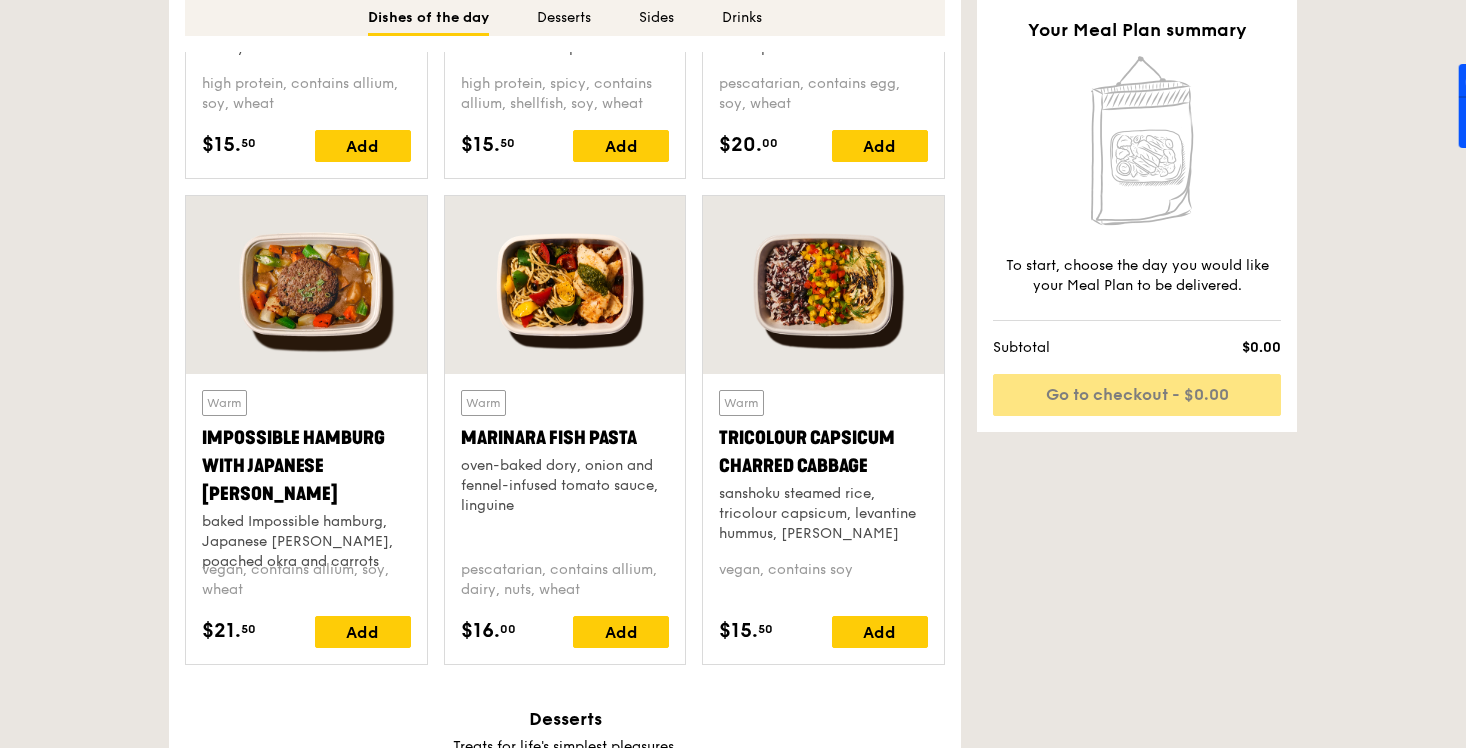 click at bounding box center (565, 285) 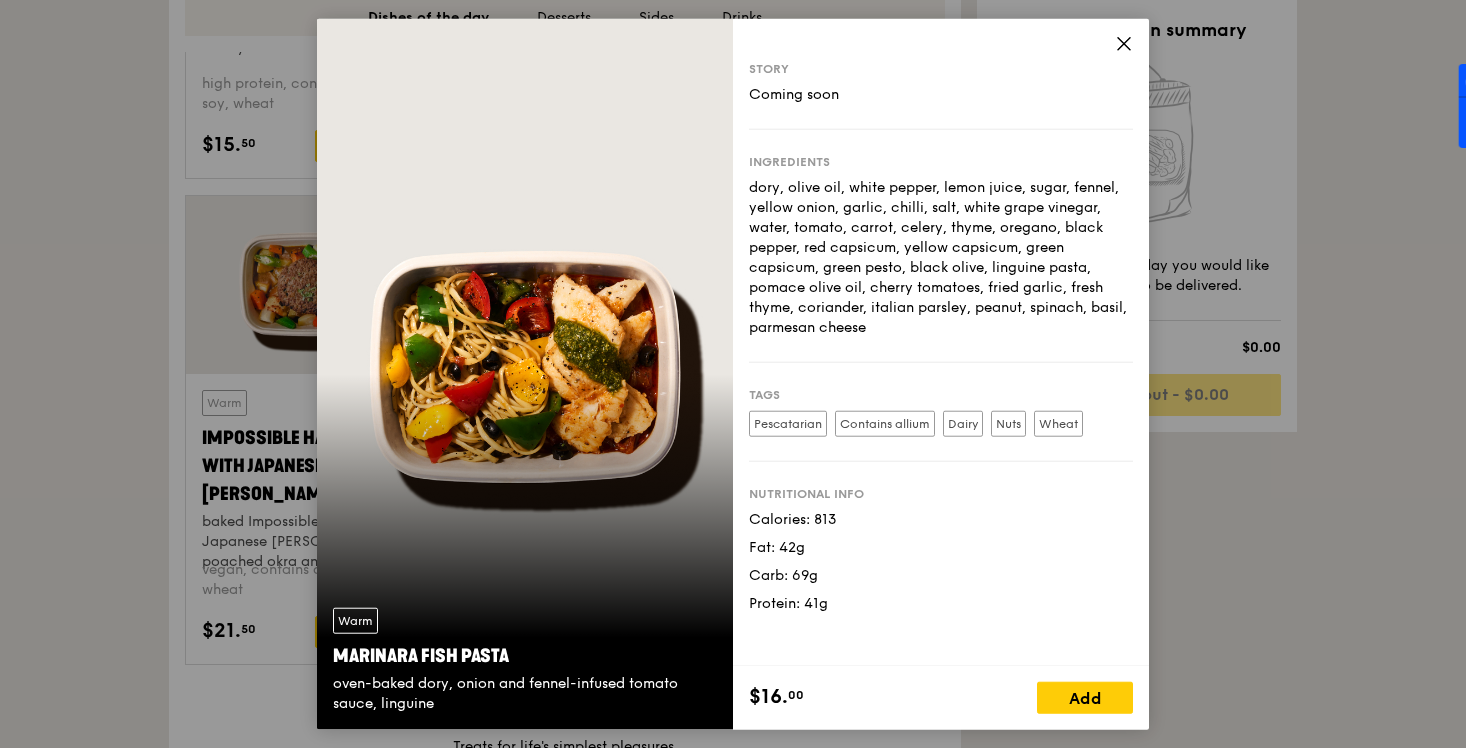 click 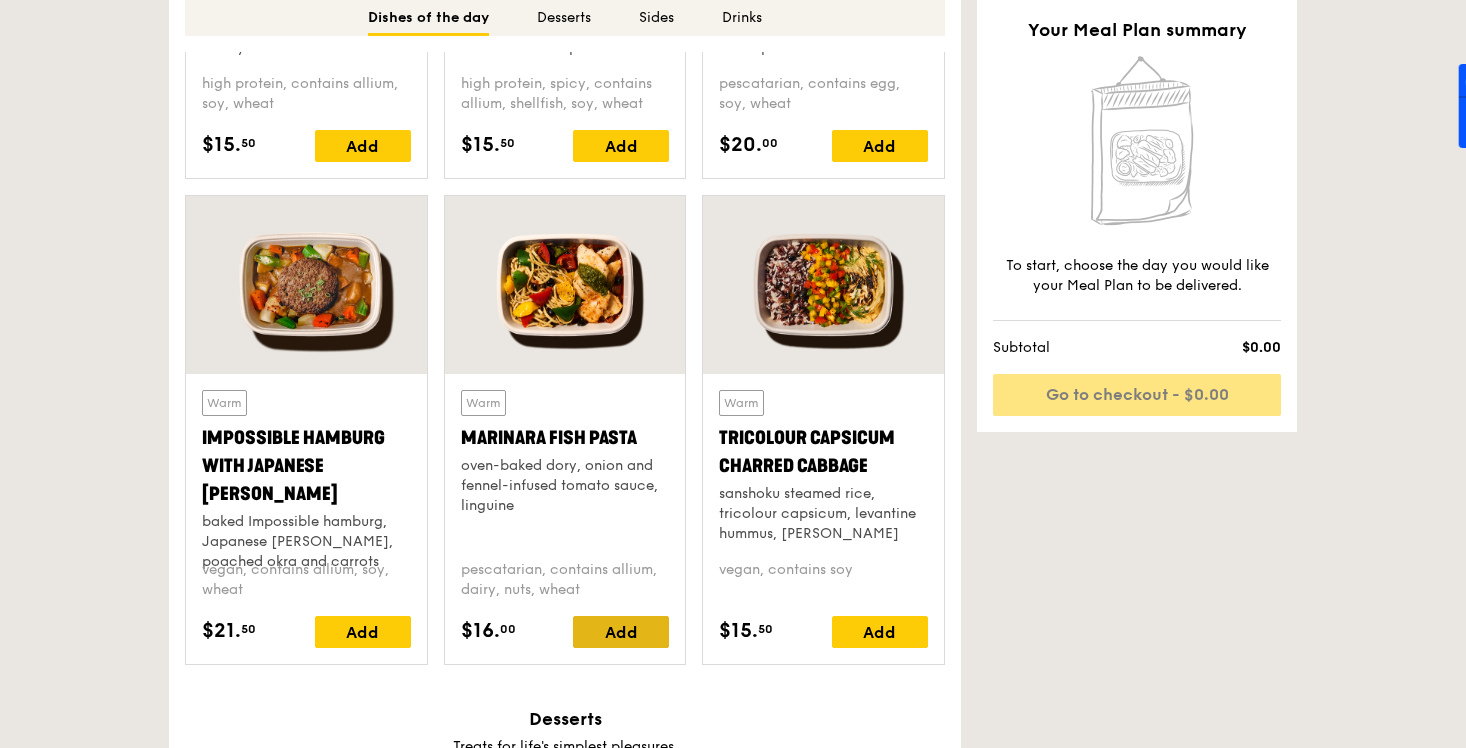 click on "Add" at bounding box center [621, 632] 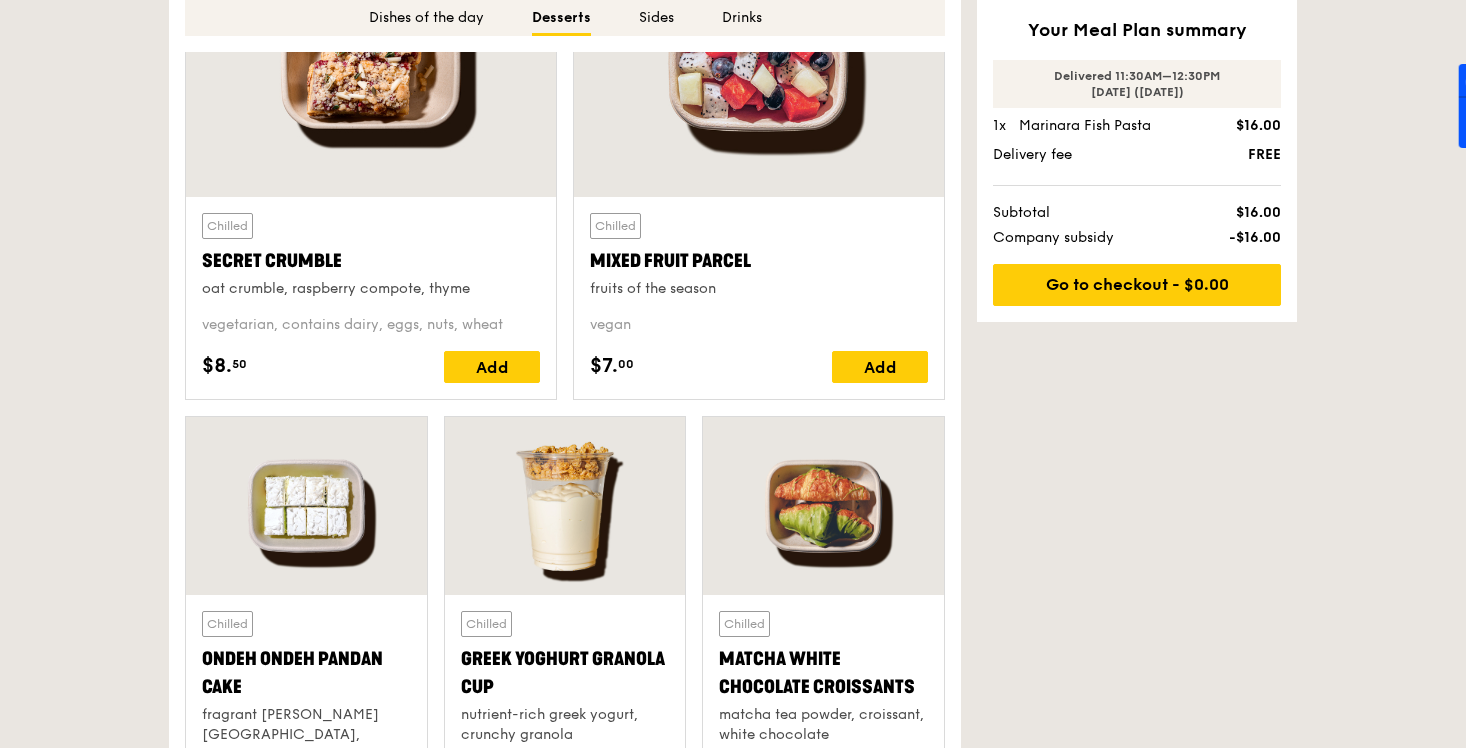 scroll, scrollTop: 2753, scrollLeft: 0, axis: vertical 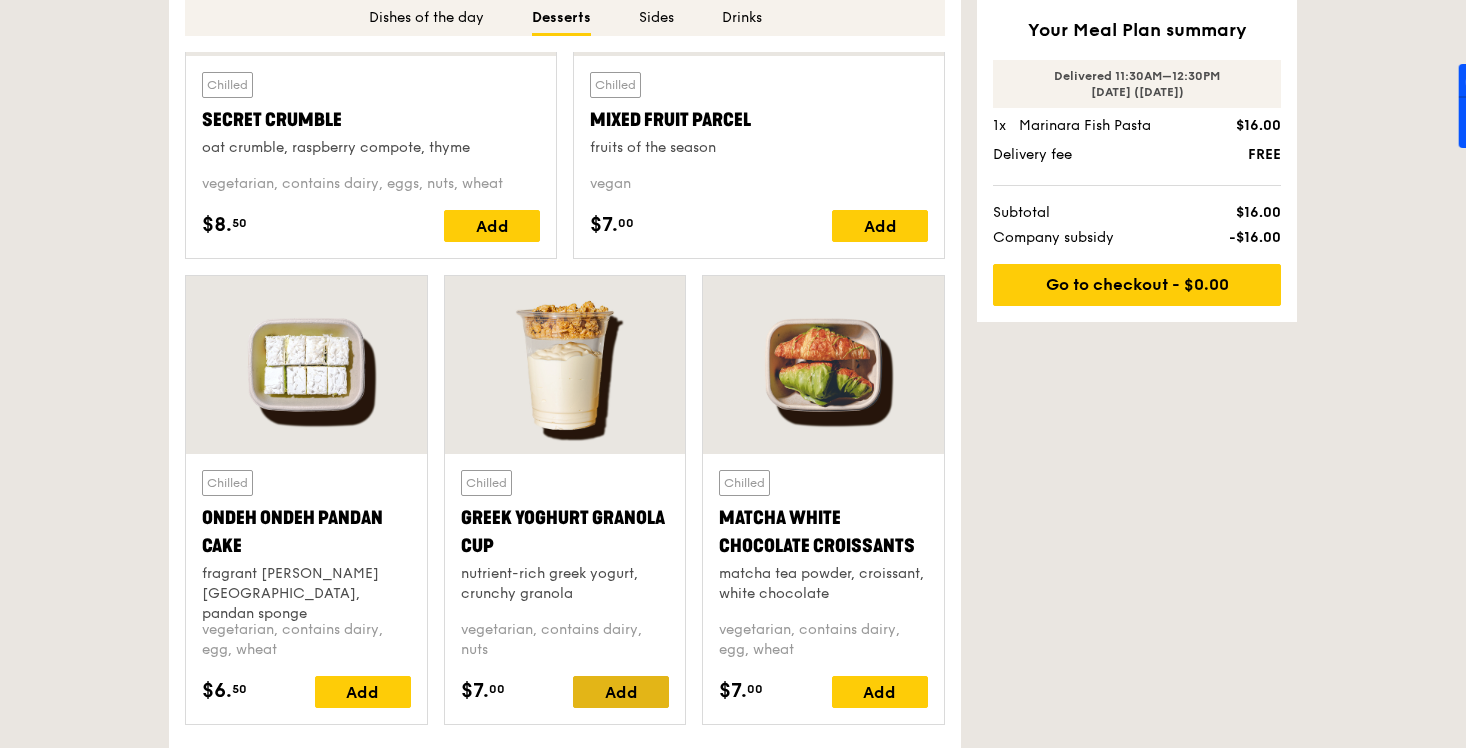 click on "Add" at bounding box center (621, 692) 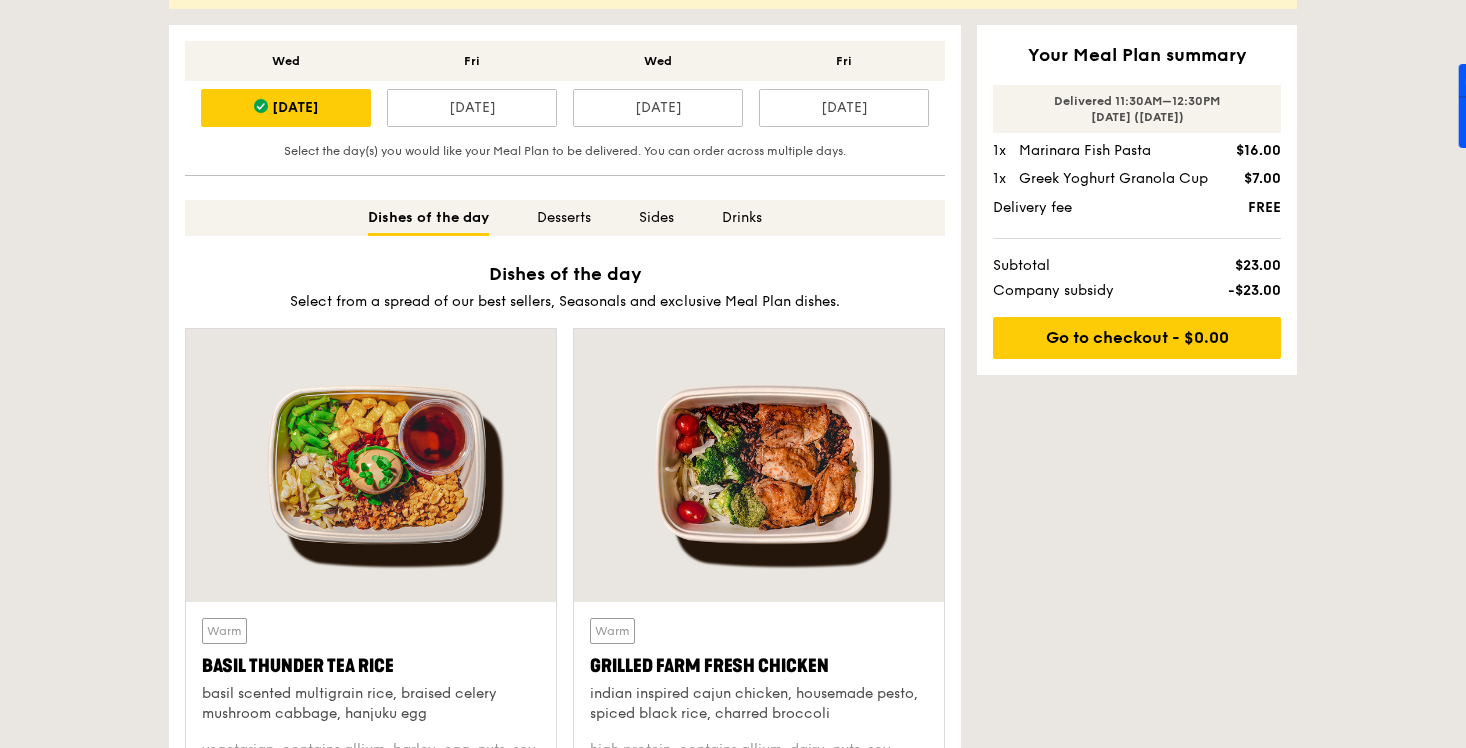 scroll, scrollTop: 556, scrollLeft: 0, axis: vertical 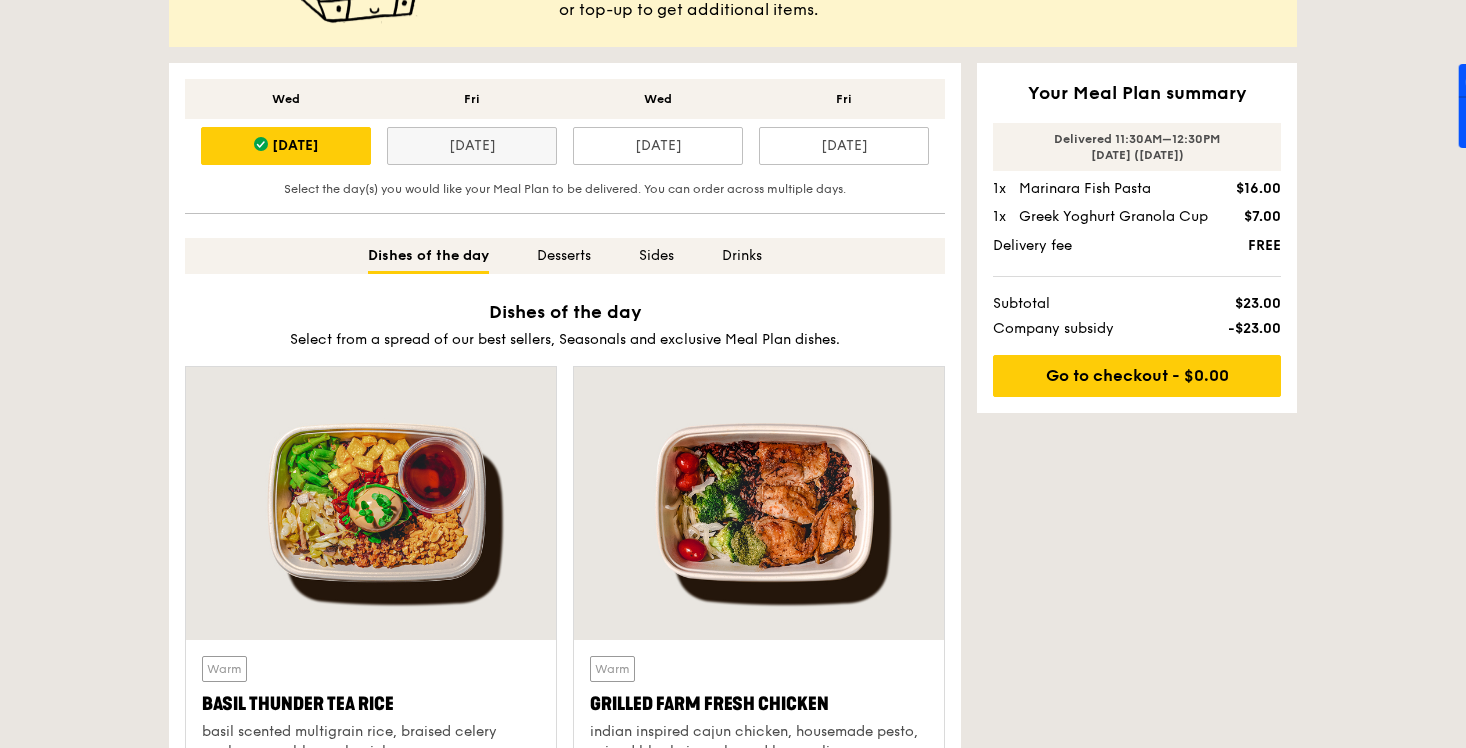click on "[DATE]" at bounding box center [472, 146] 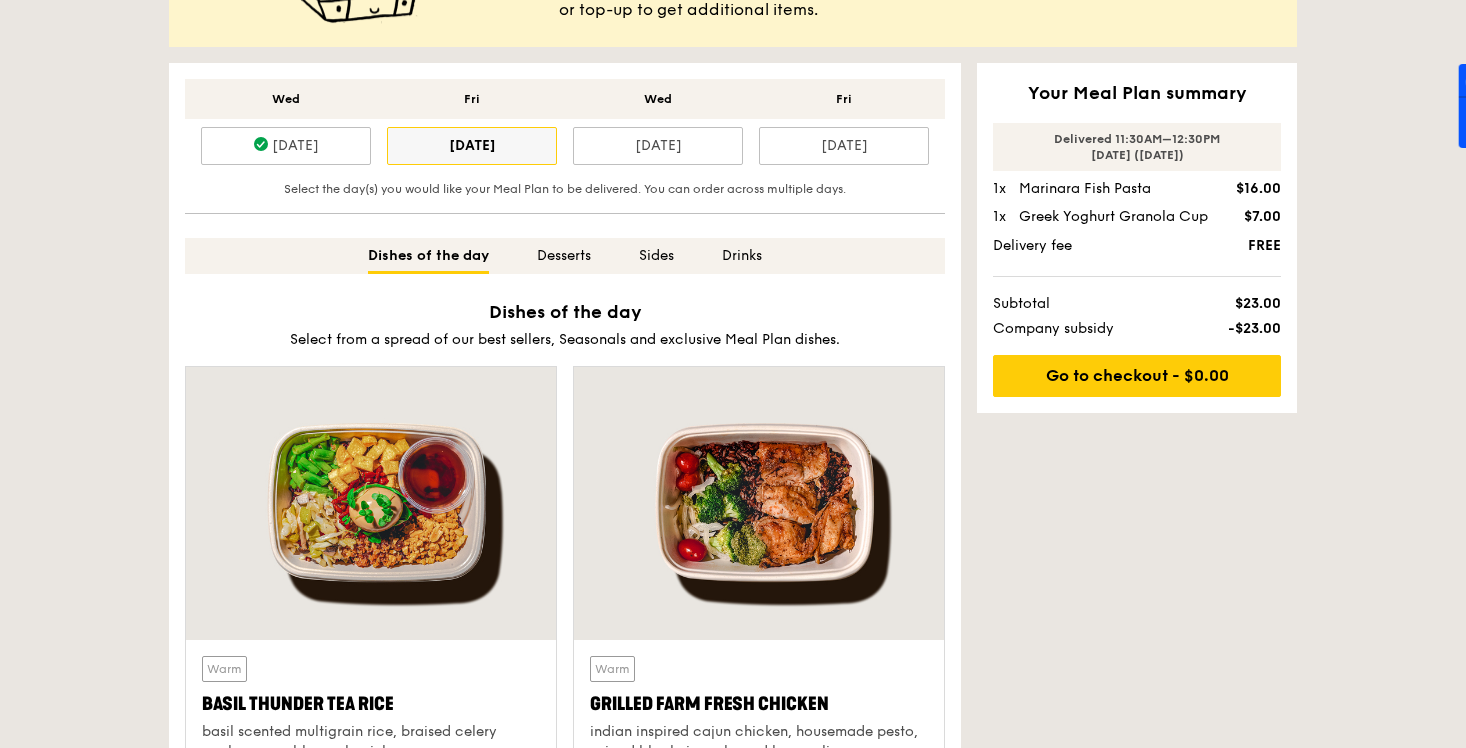 click on "[DATE]" at bounding box center [472, 146] 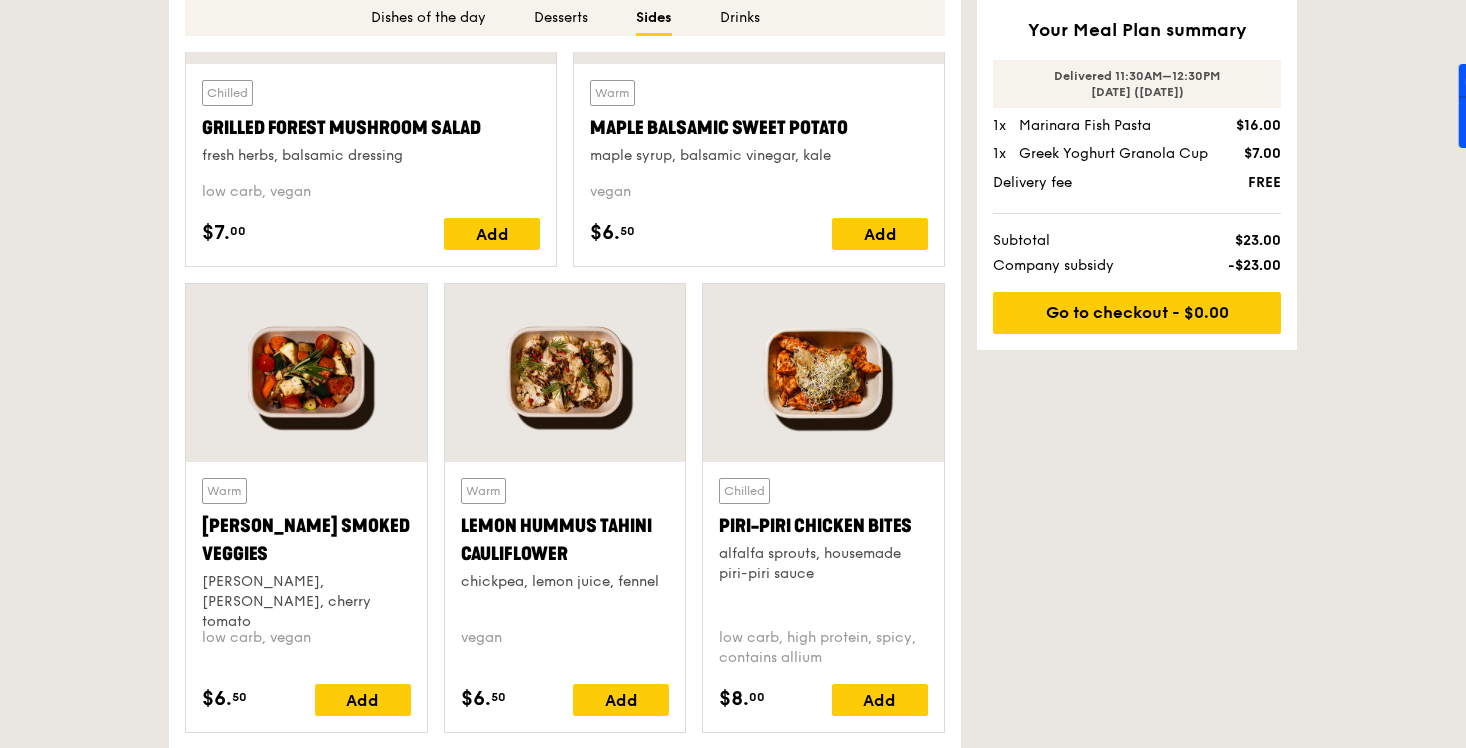 scroll, scrollTop: 3906, scrollLeft: 0, axis: vertical 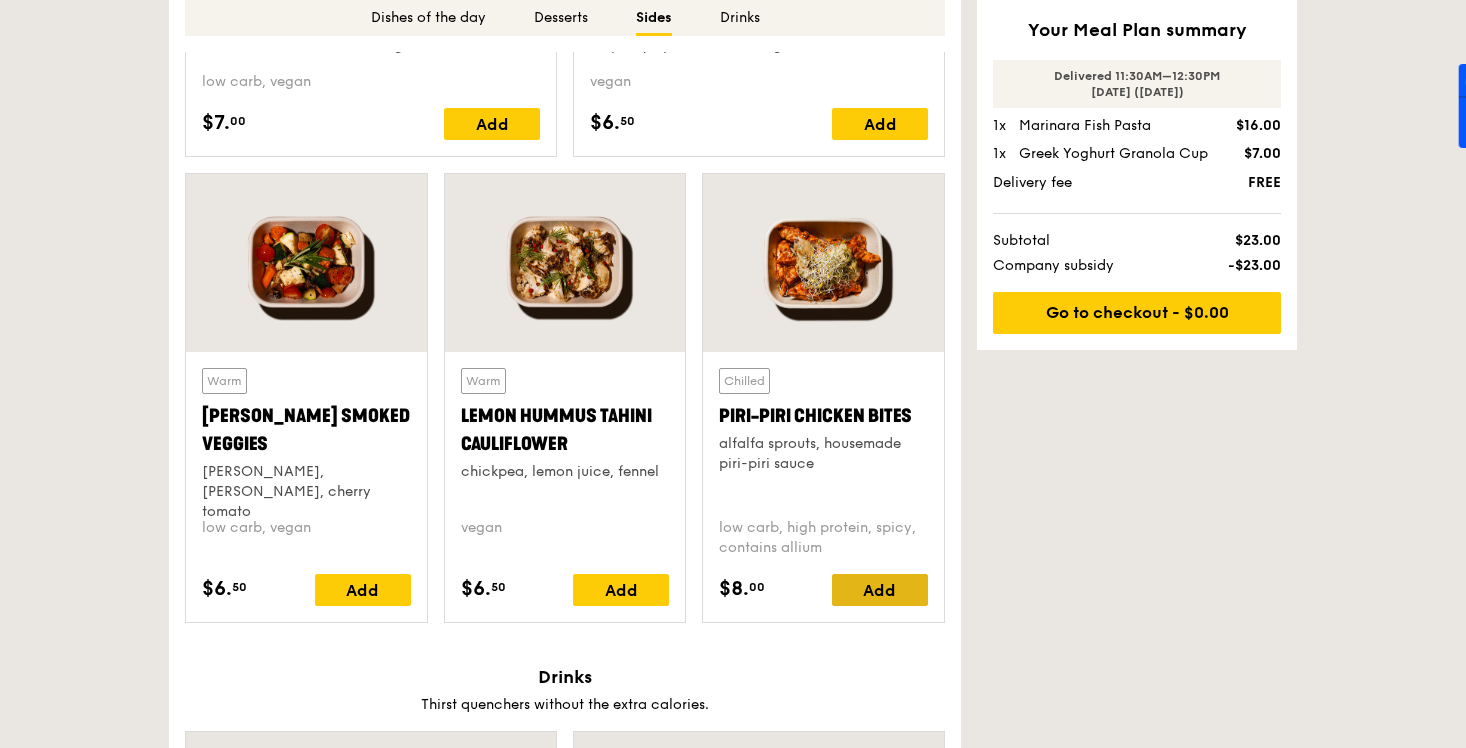 click on "Add" at bounding box center [880, 590] 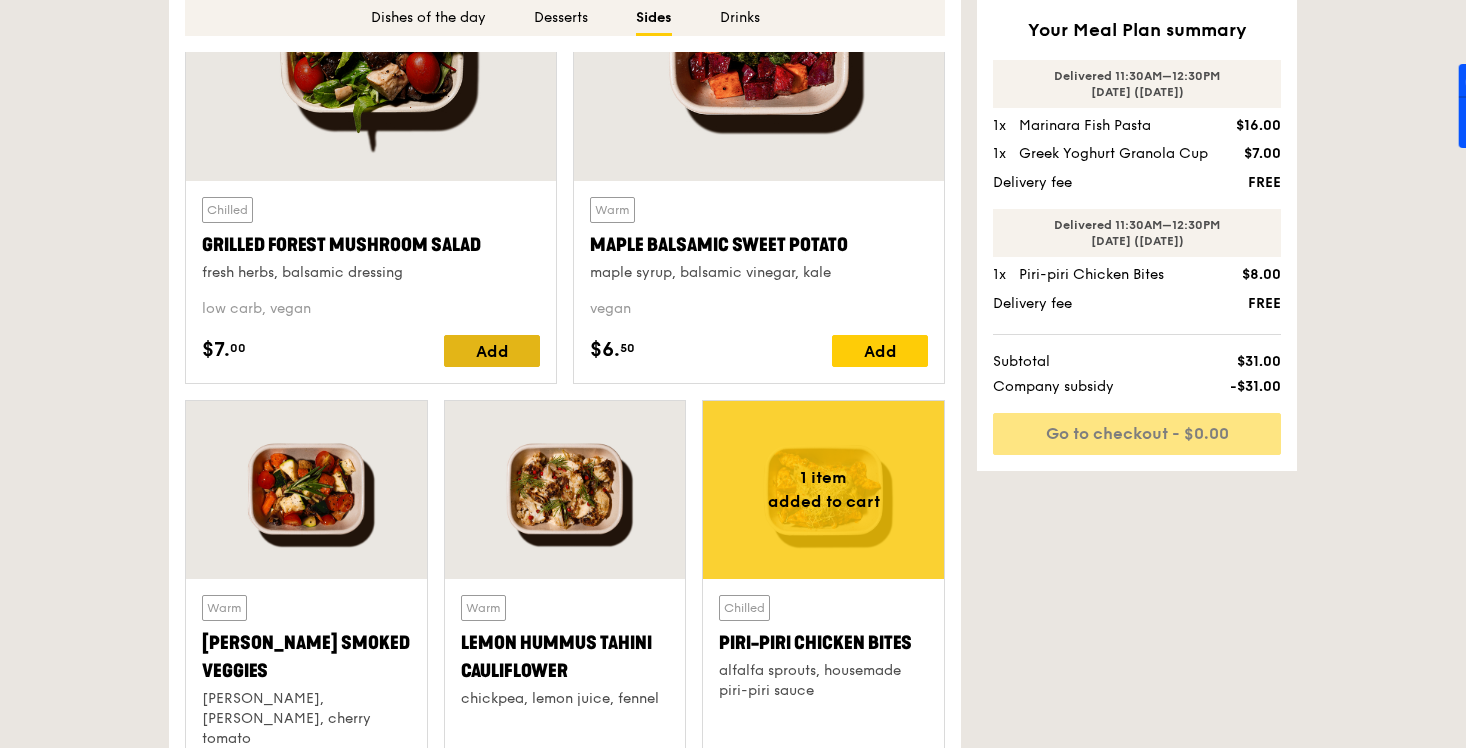 scroll, scrollTop: 3981, scrollLeft: 0, axis: vertical 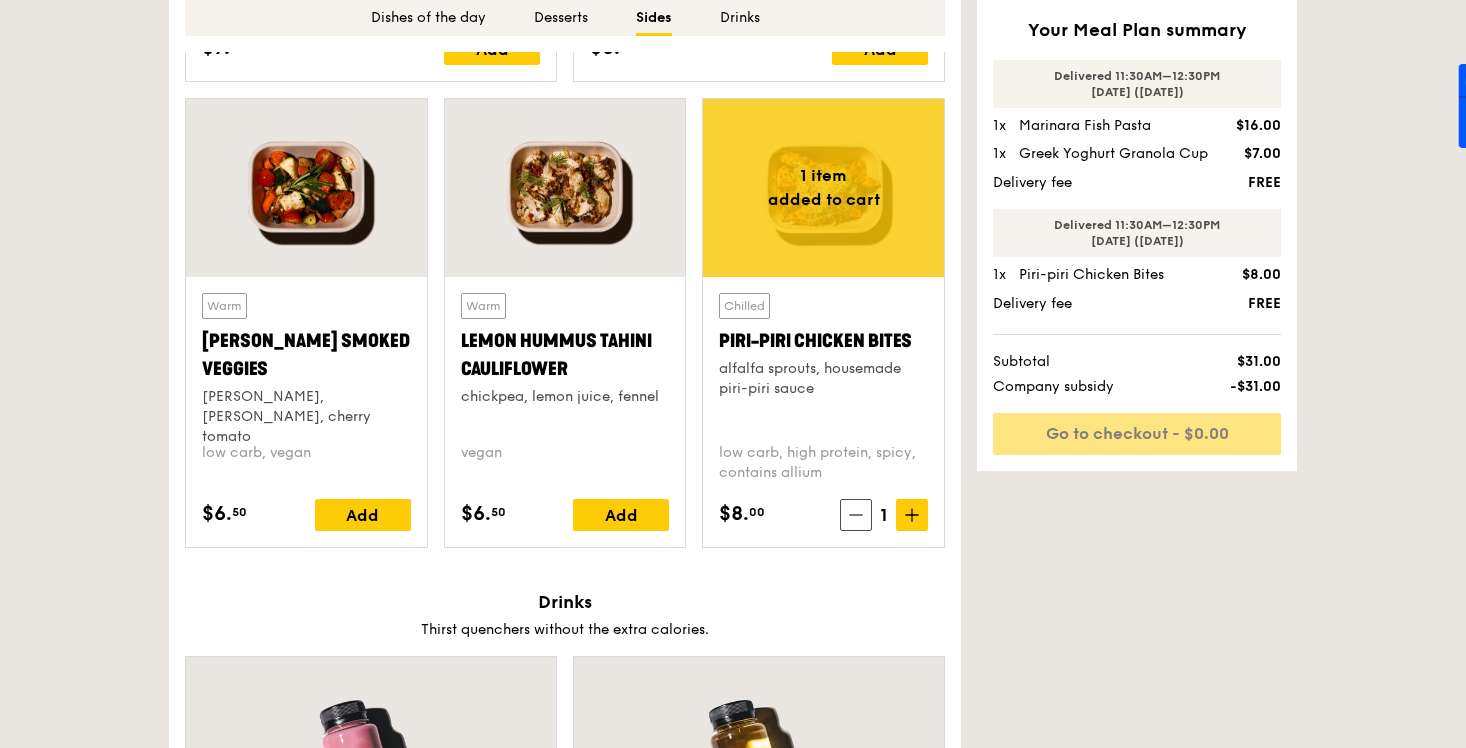 click at bounding box center [565, 188] 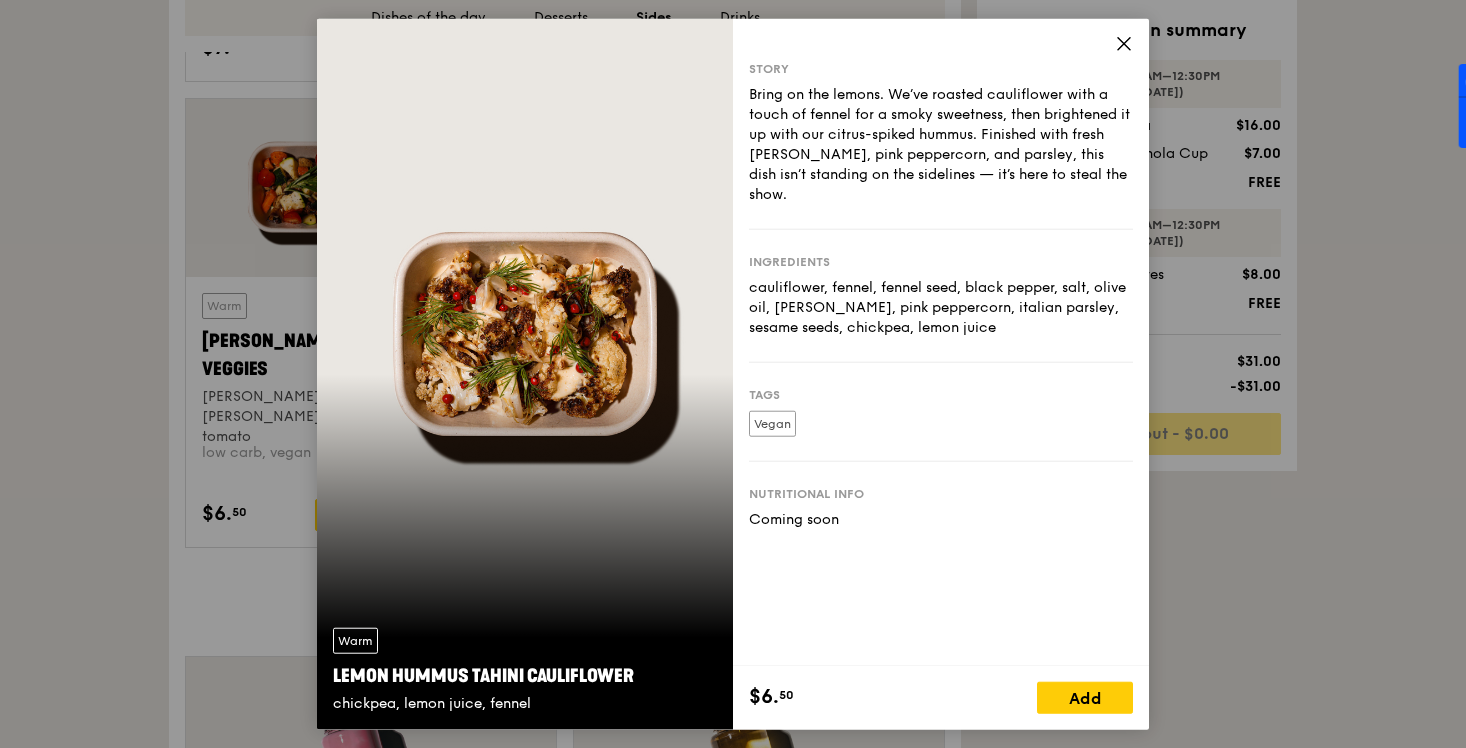 click 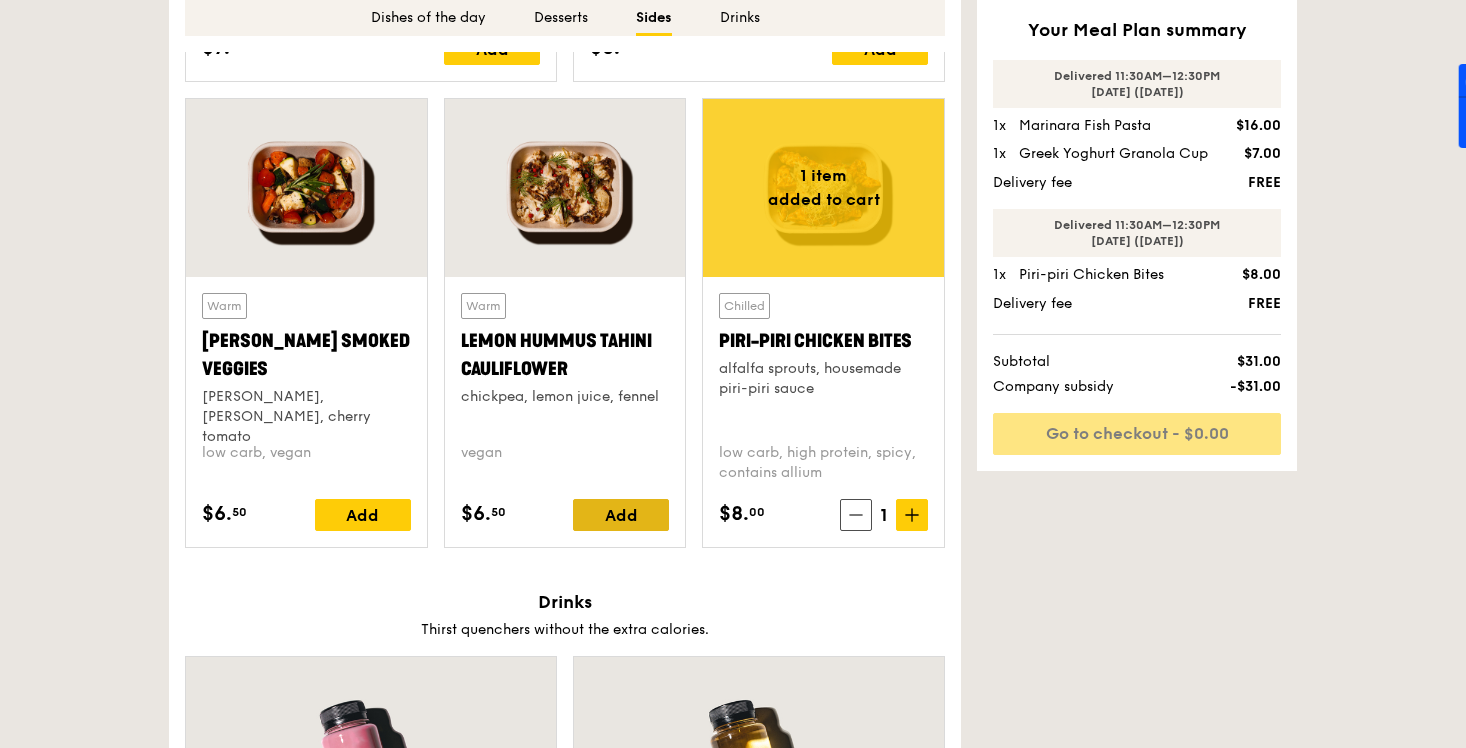 click on "Add" at bounding box center (621, 515) 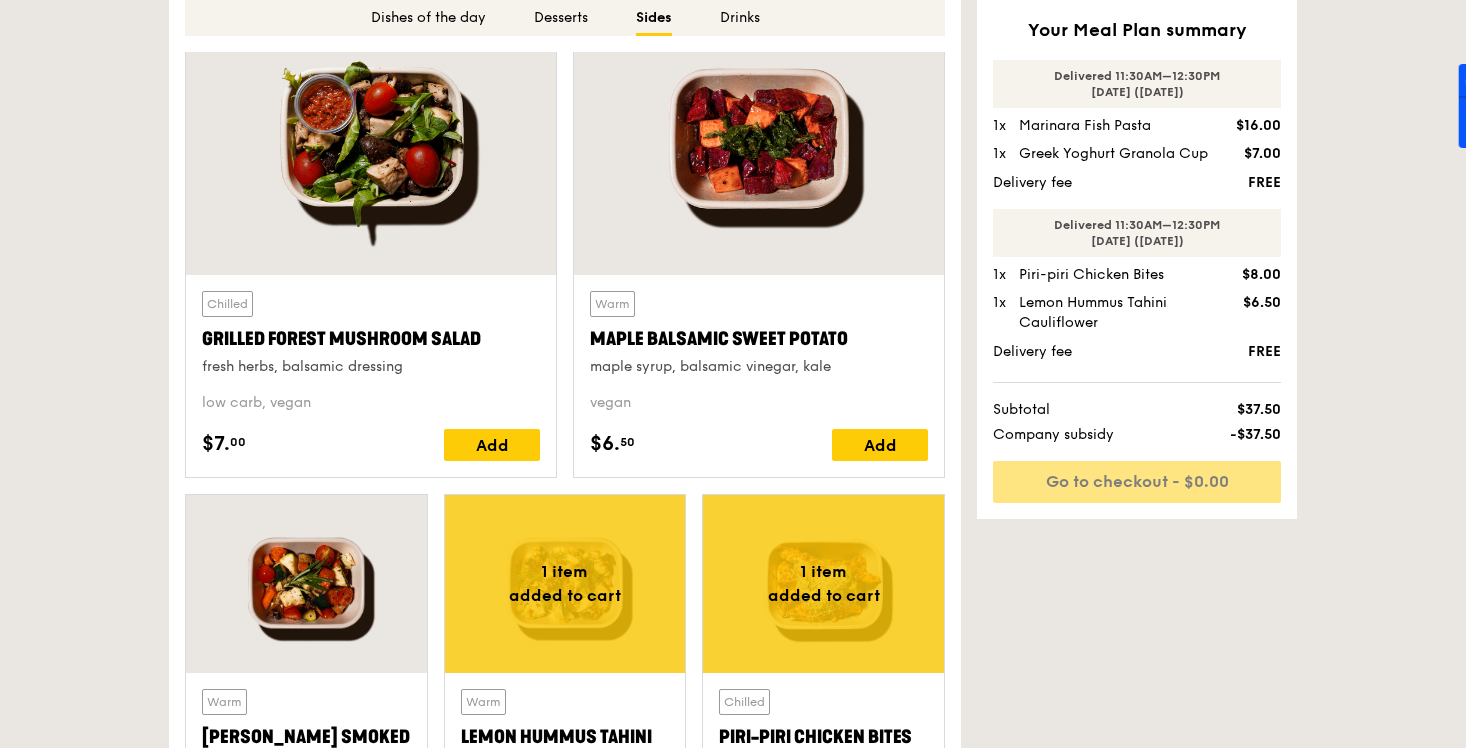 scroll, scrollTop: 3580, scrollLeft: 0, axis: vertical 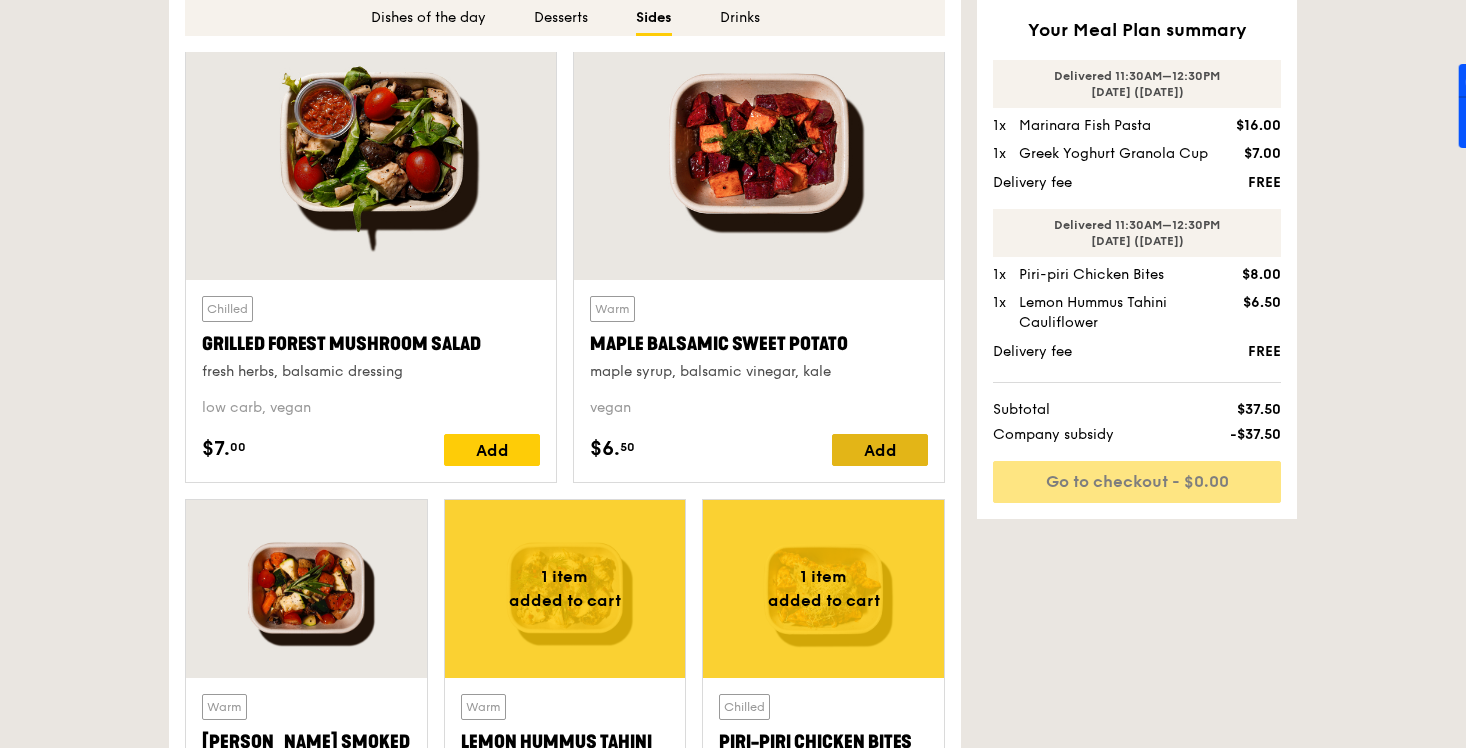 click on "Add" at bounding box center [880, 450] 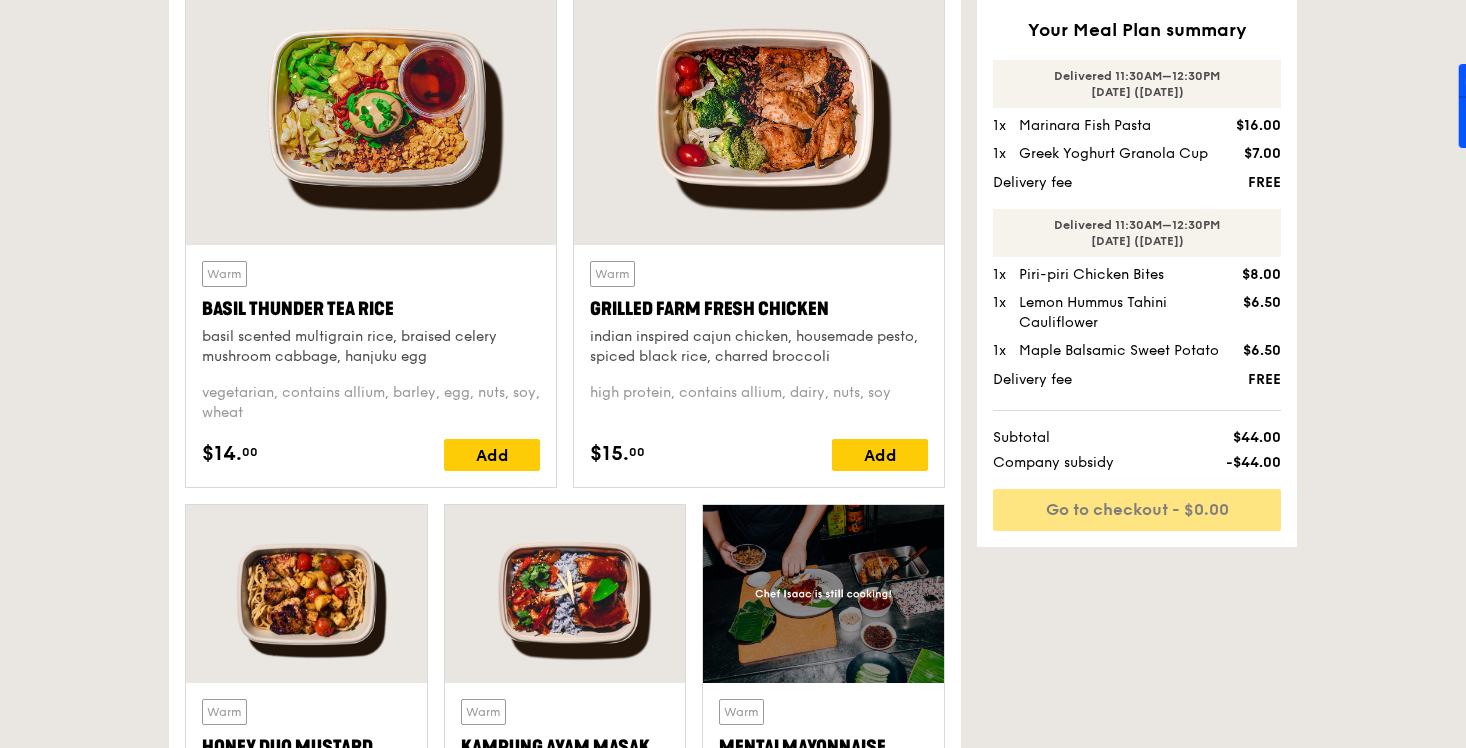 scroll, scrollTop: 959, scrollLeft: 0, axis: vertical 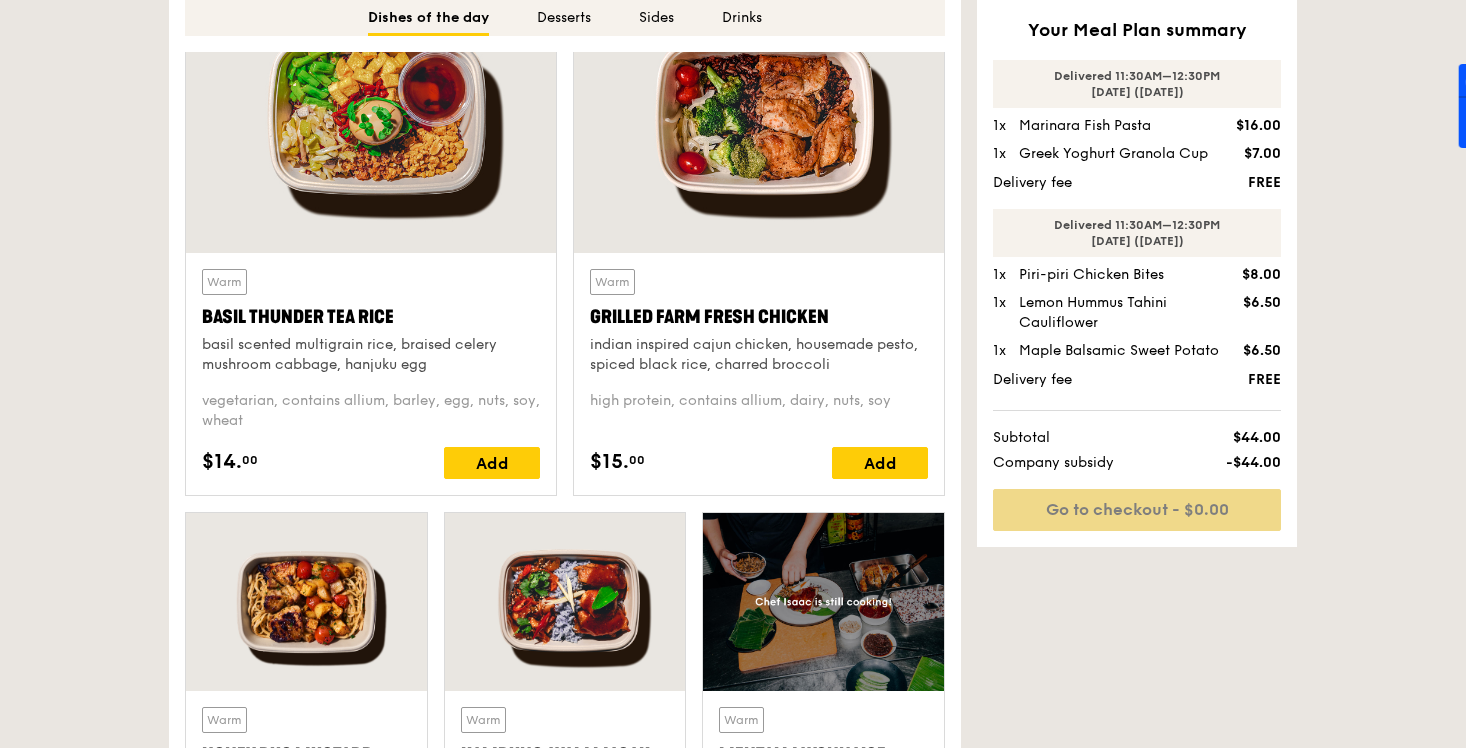 click on "Go to checkout - $0.00" at bounding box center (1137, 510) 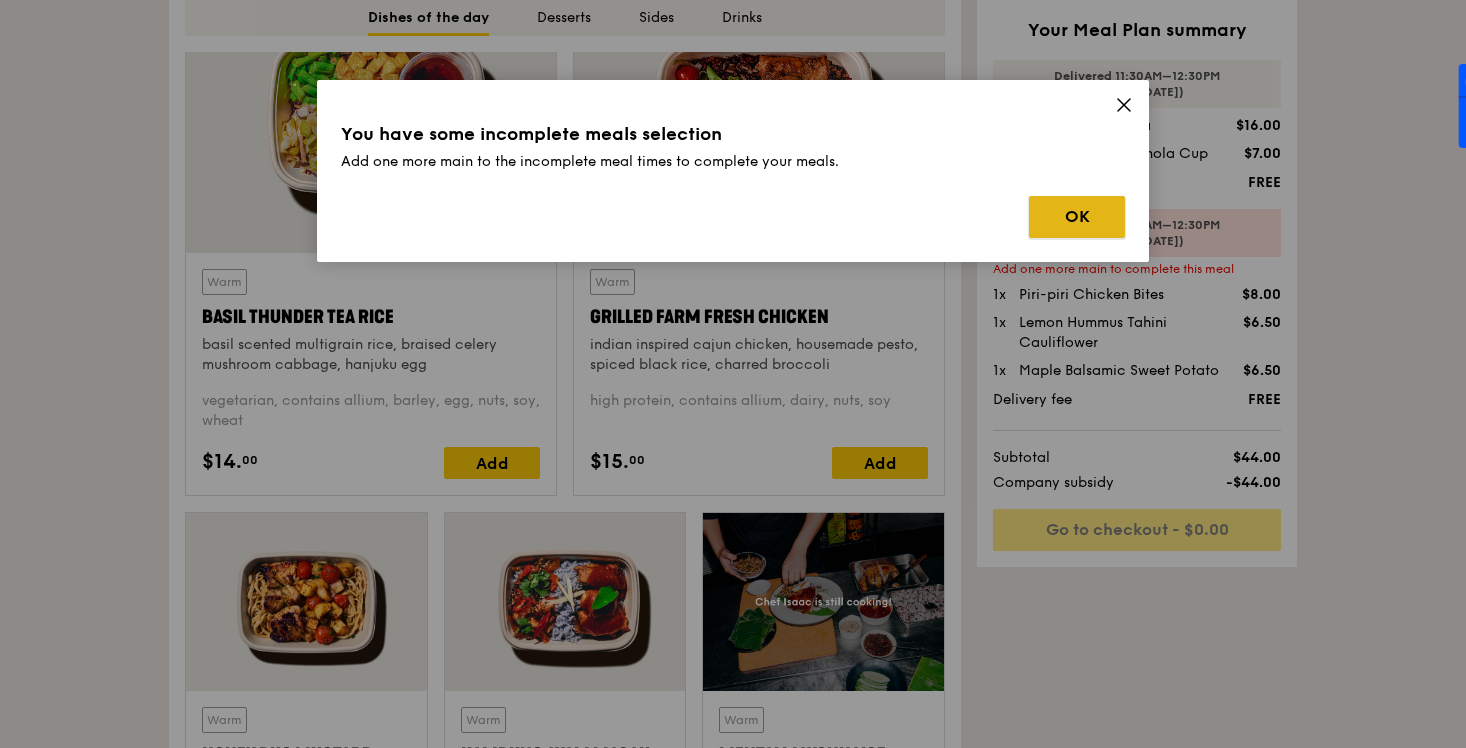 click on "OK" at bounding box center [1077, 217] 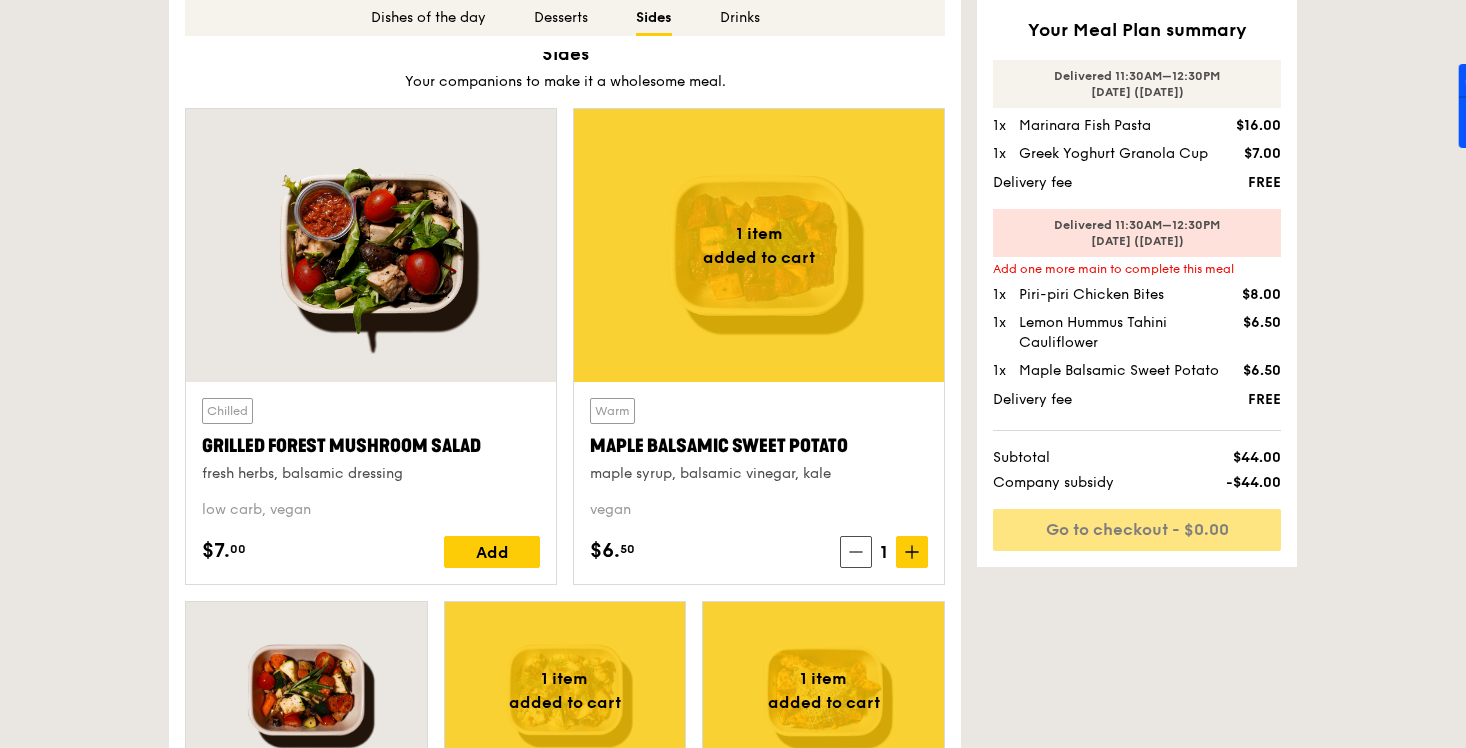 scroll, scrollTop: 3496, scrollLeft: 0, axis: vertical 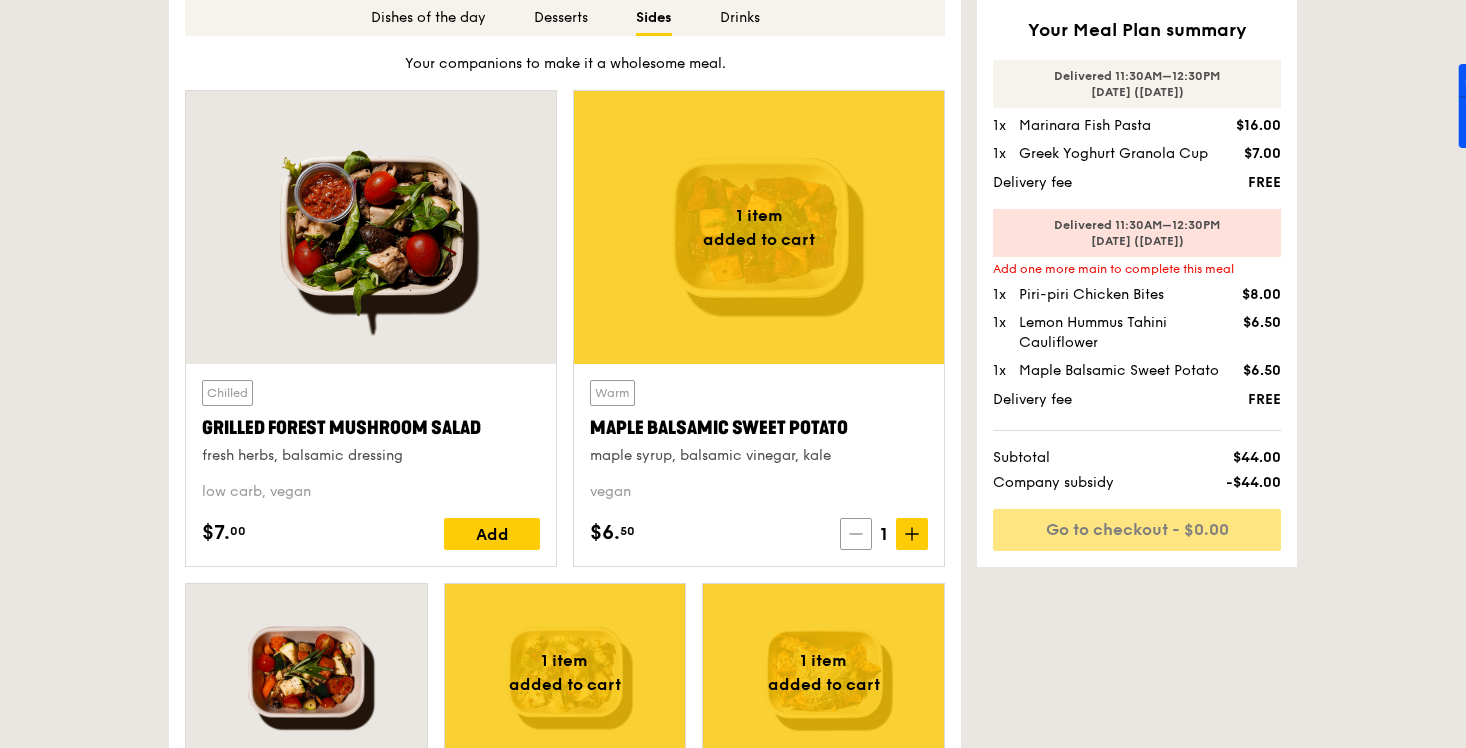 click at bounding box center (856, 534) 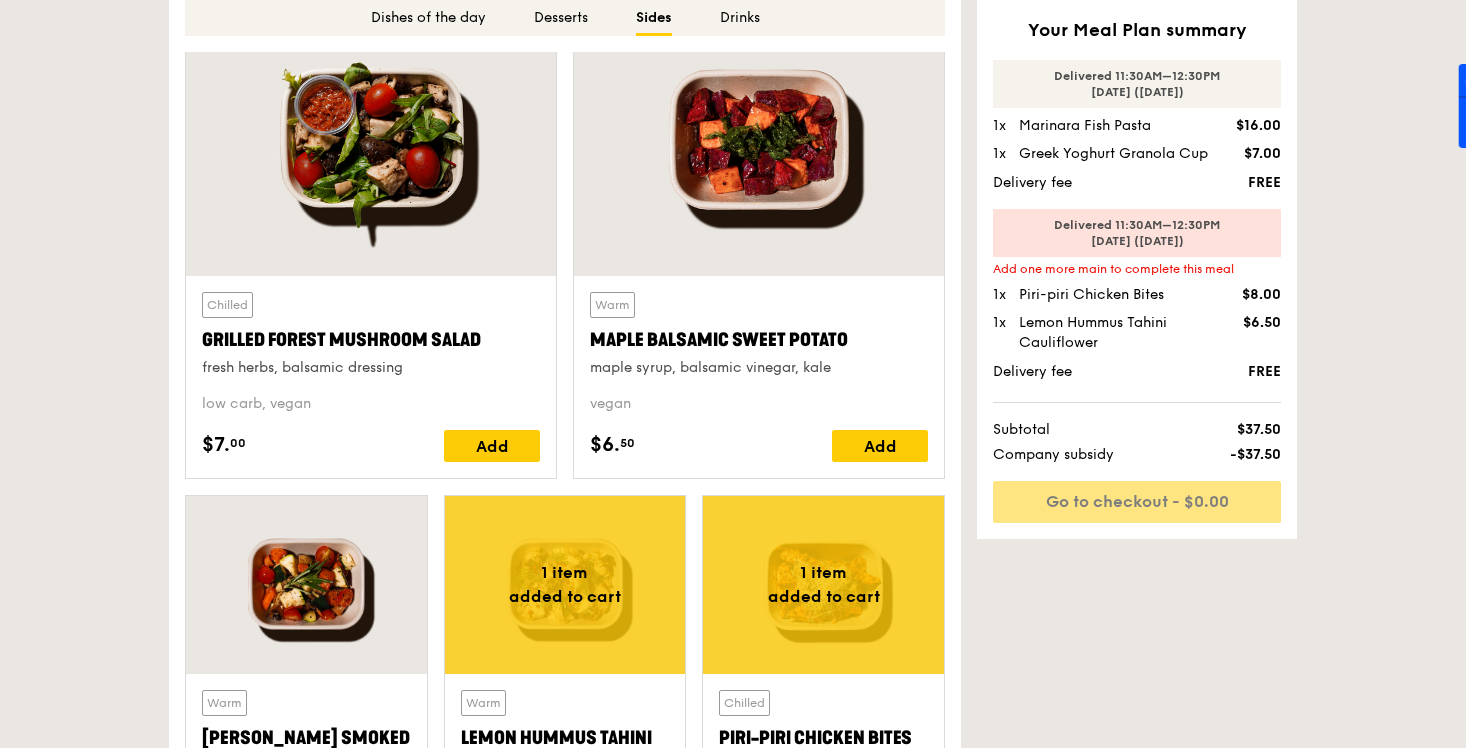 scroll, scrollTop: 3825, scrollLeft: 0, axis: vertical 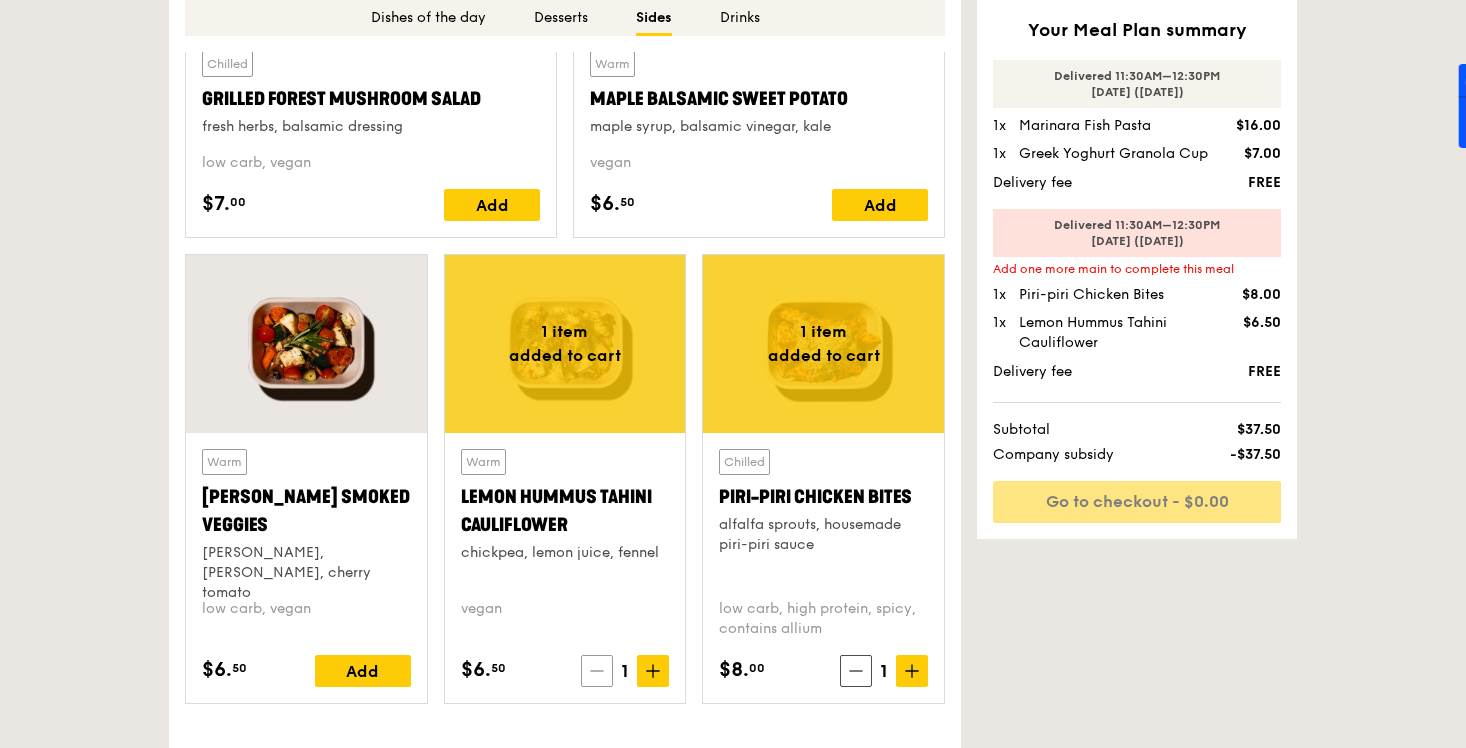 click at bounding box center (597, 671) 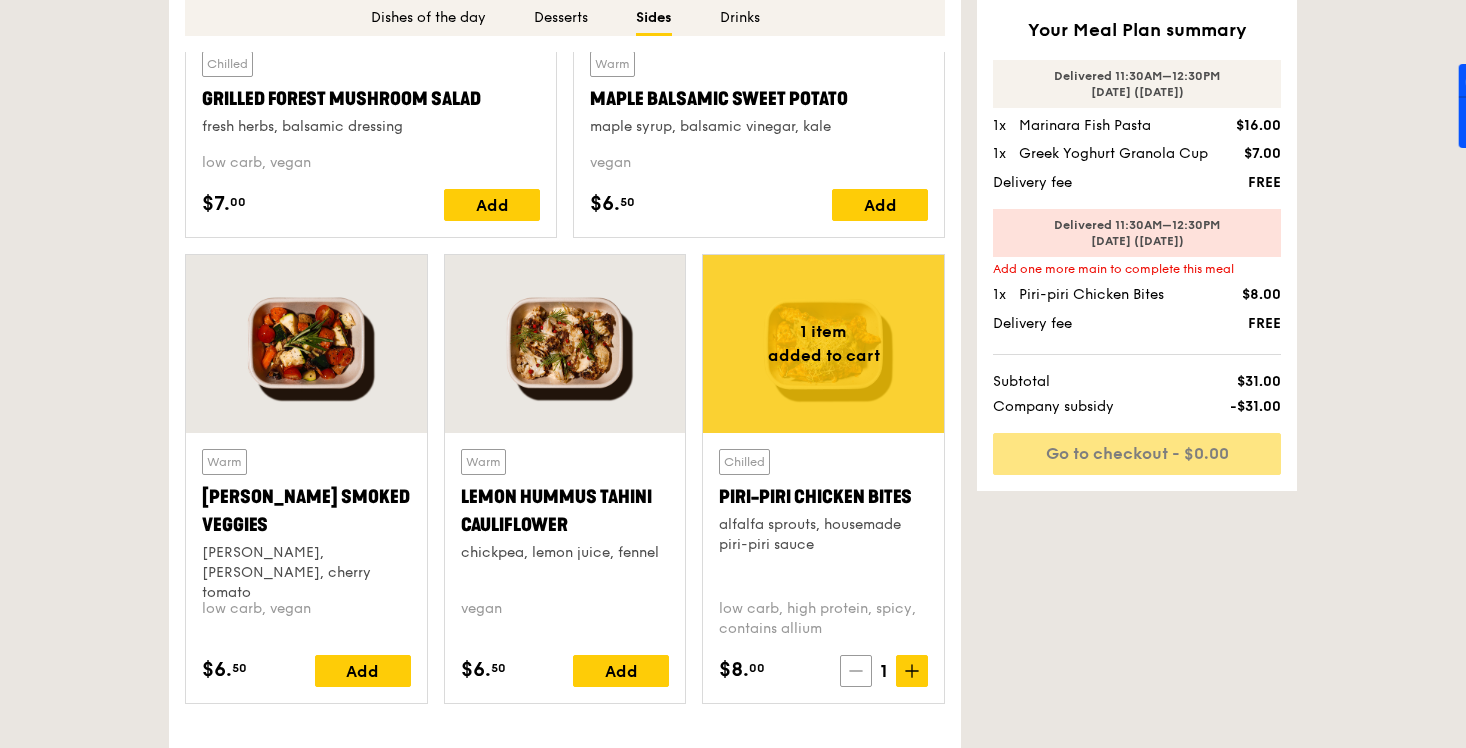 click 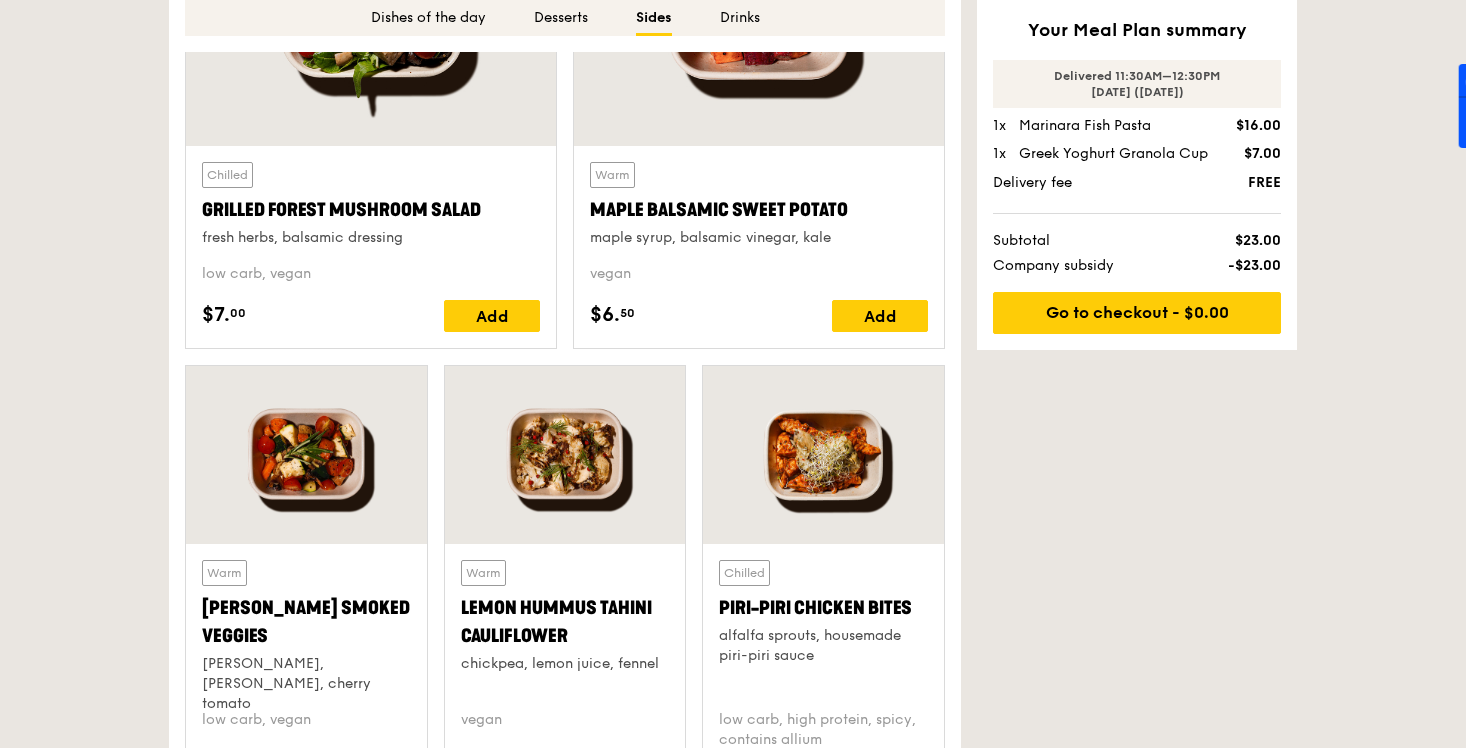 scroll, scrollTop: 3830, scrollLeft: 0, axis: vertical 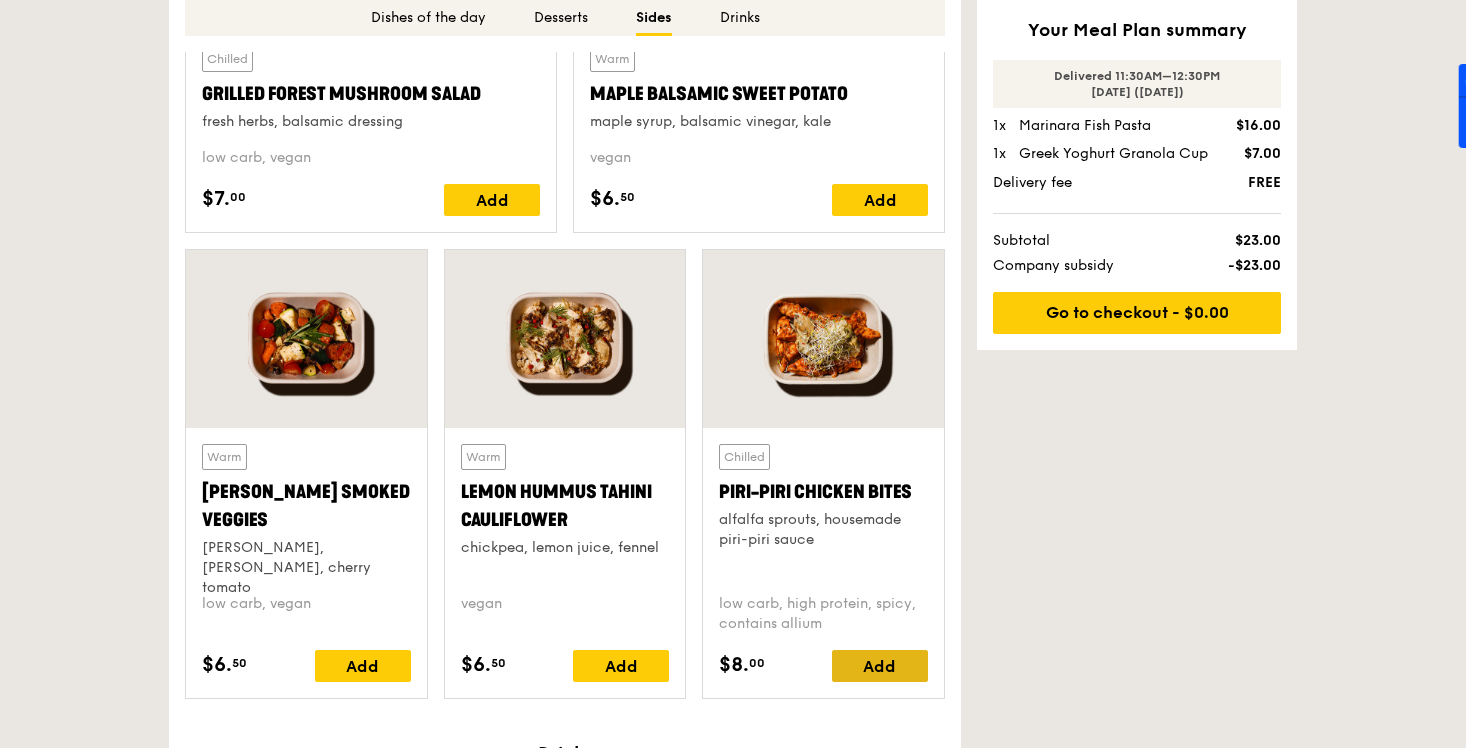 click on "Add" at bounding box center [880, 666] 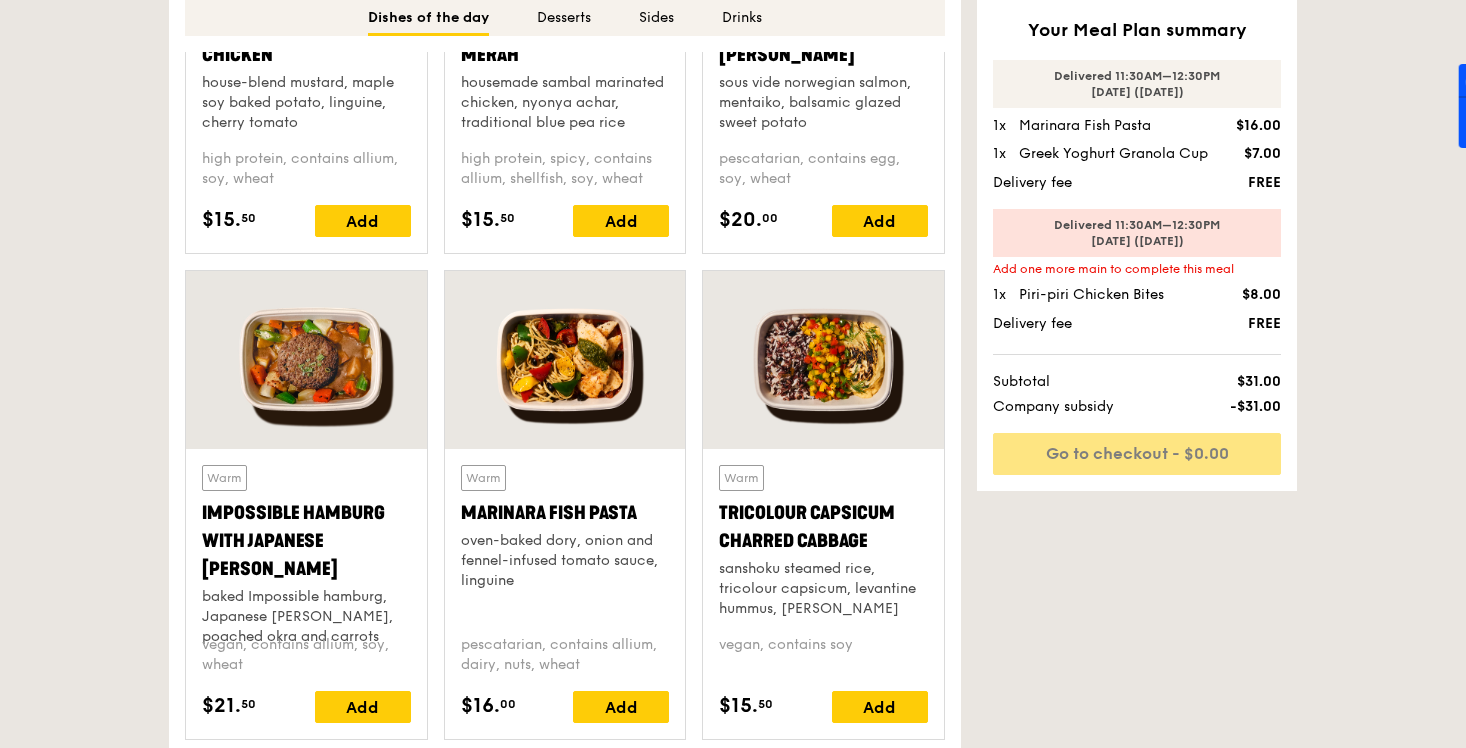 scroll, scrollTop: 1698, scrollLeft: 0, axis: vertical 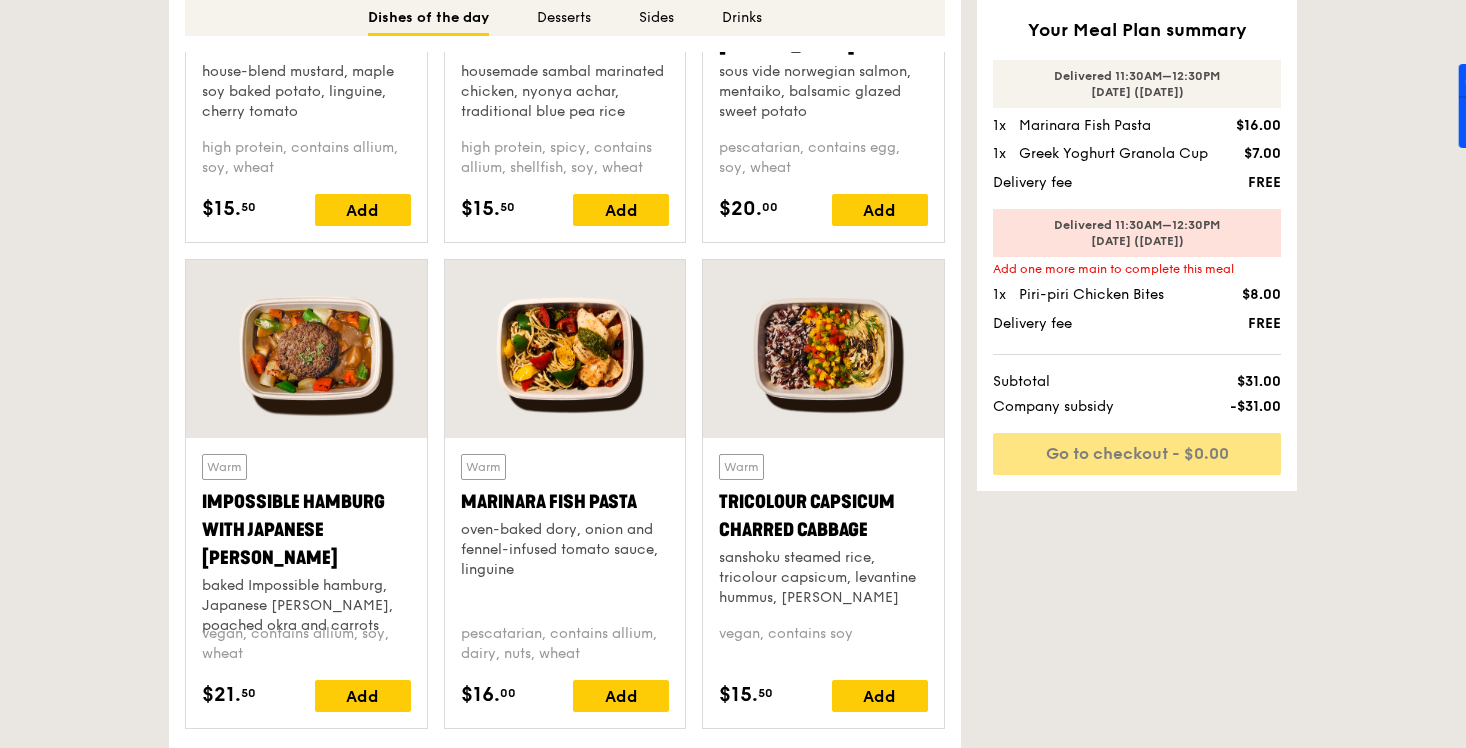 click on "Warm
Impossible Hamburg with Japanese [PERSON_NAME]
baked Impossible hamburg, Japanese [PERSON_NAME], poached okra and carrots" at bounding box center [306, 531] 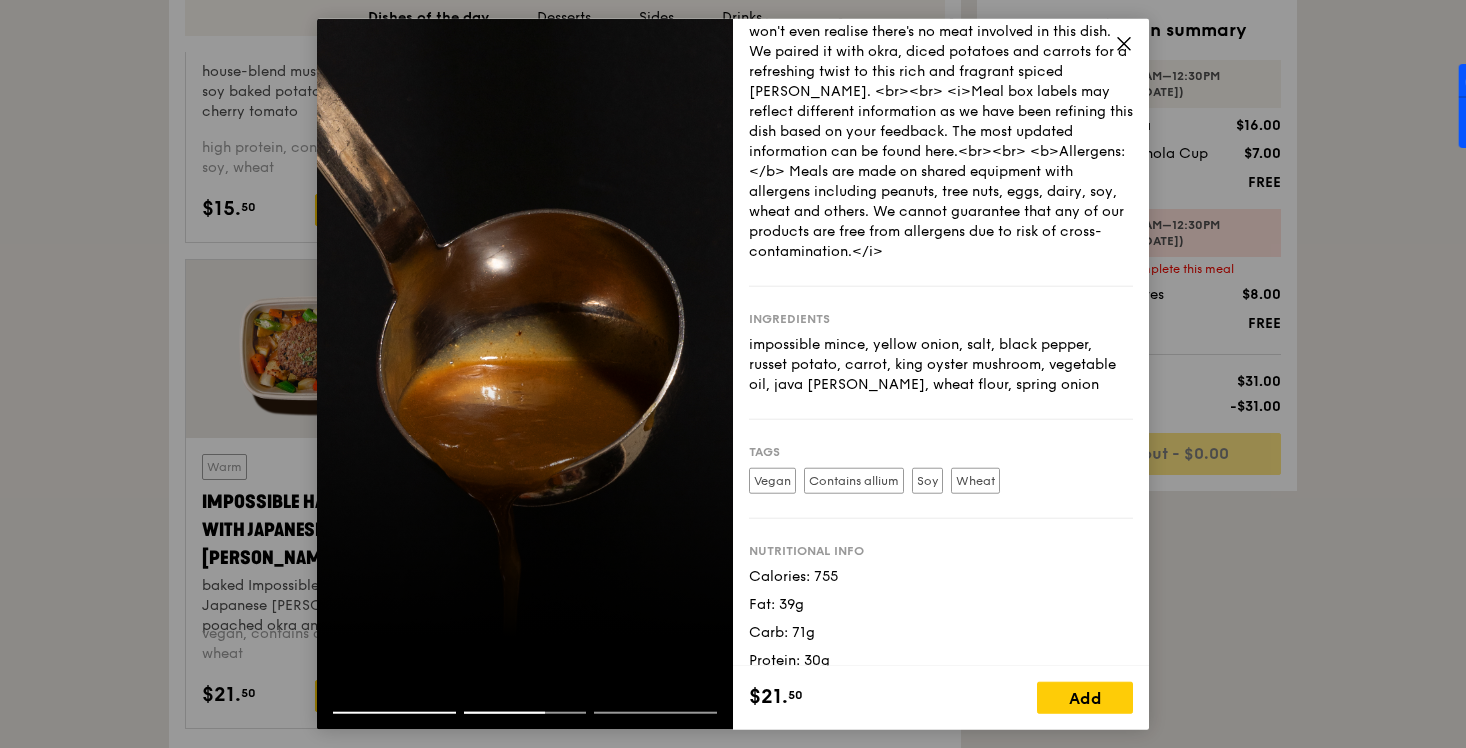 scroll, scrollTop: 144, scrollLeft: 0, axis: vertical 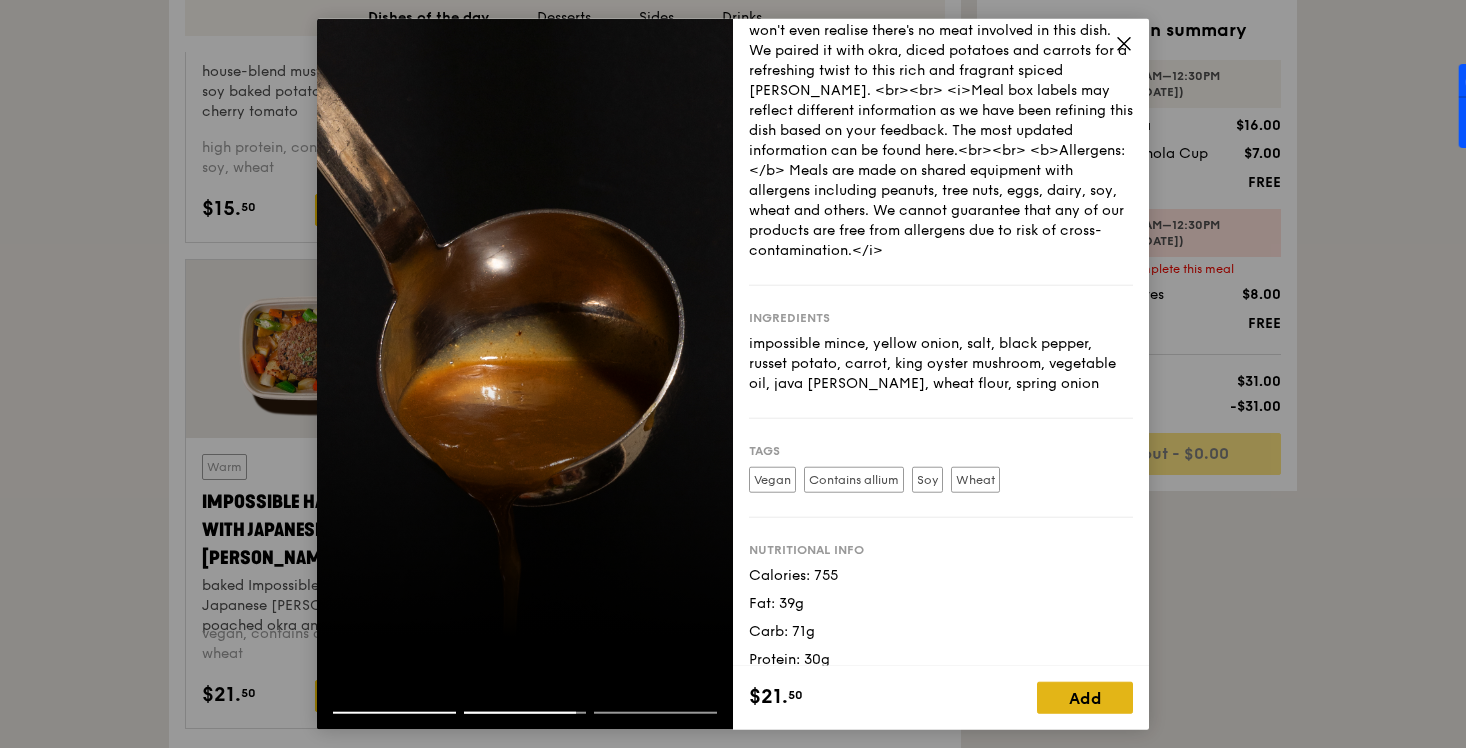 click on "Add" at bounding box center (1085, 697) 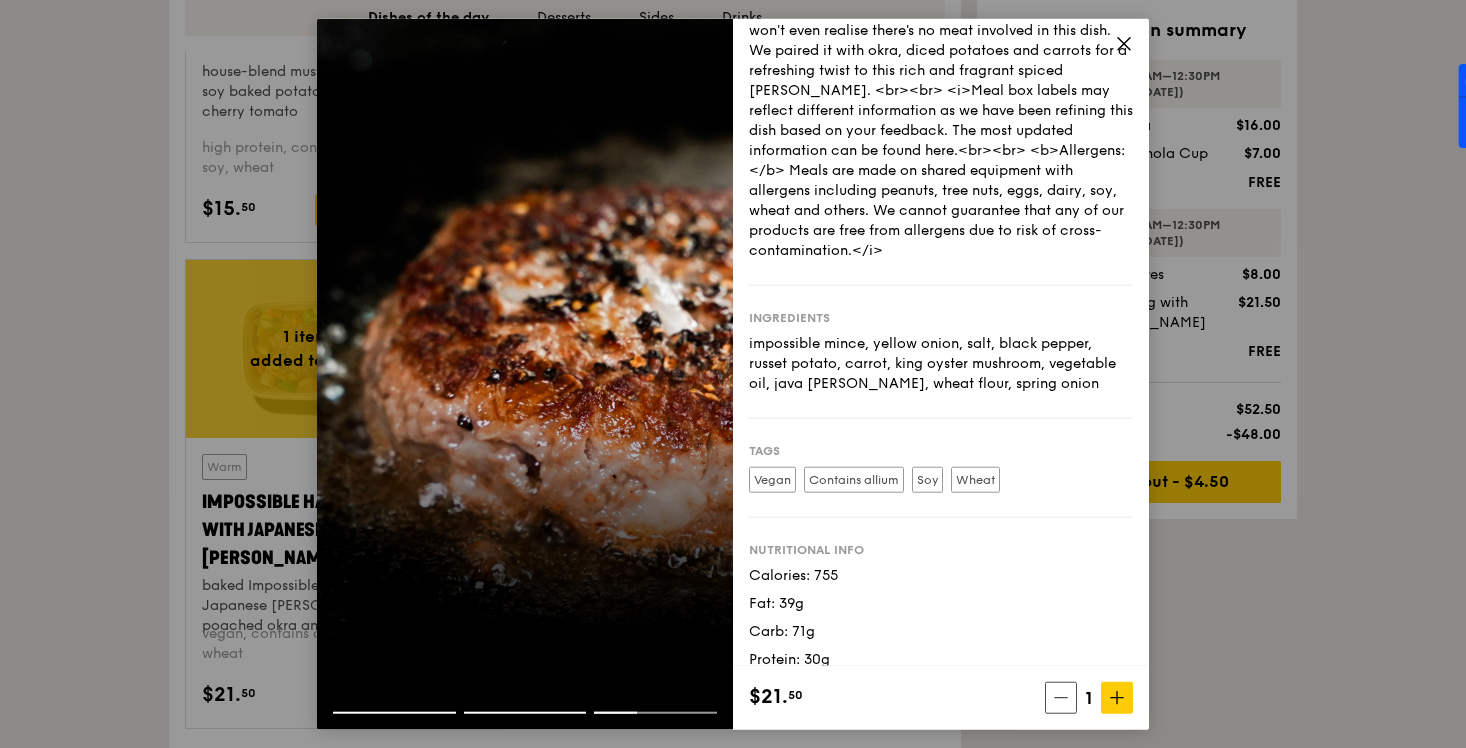 click 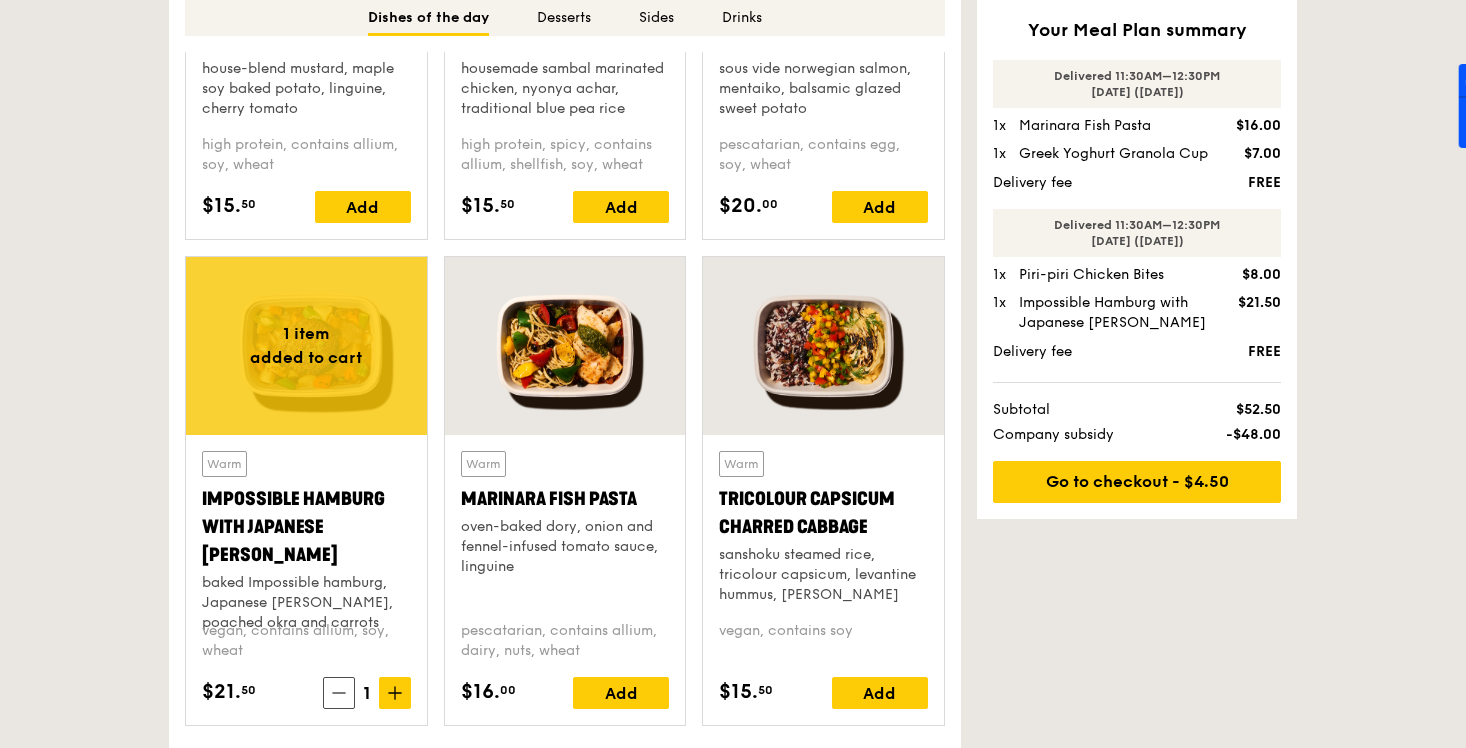scroll, scrollTop: 1733, scrollLeft: 0, axis: vertical 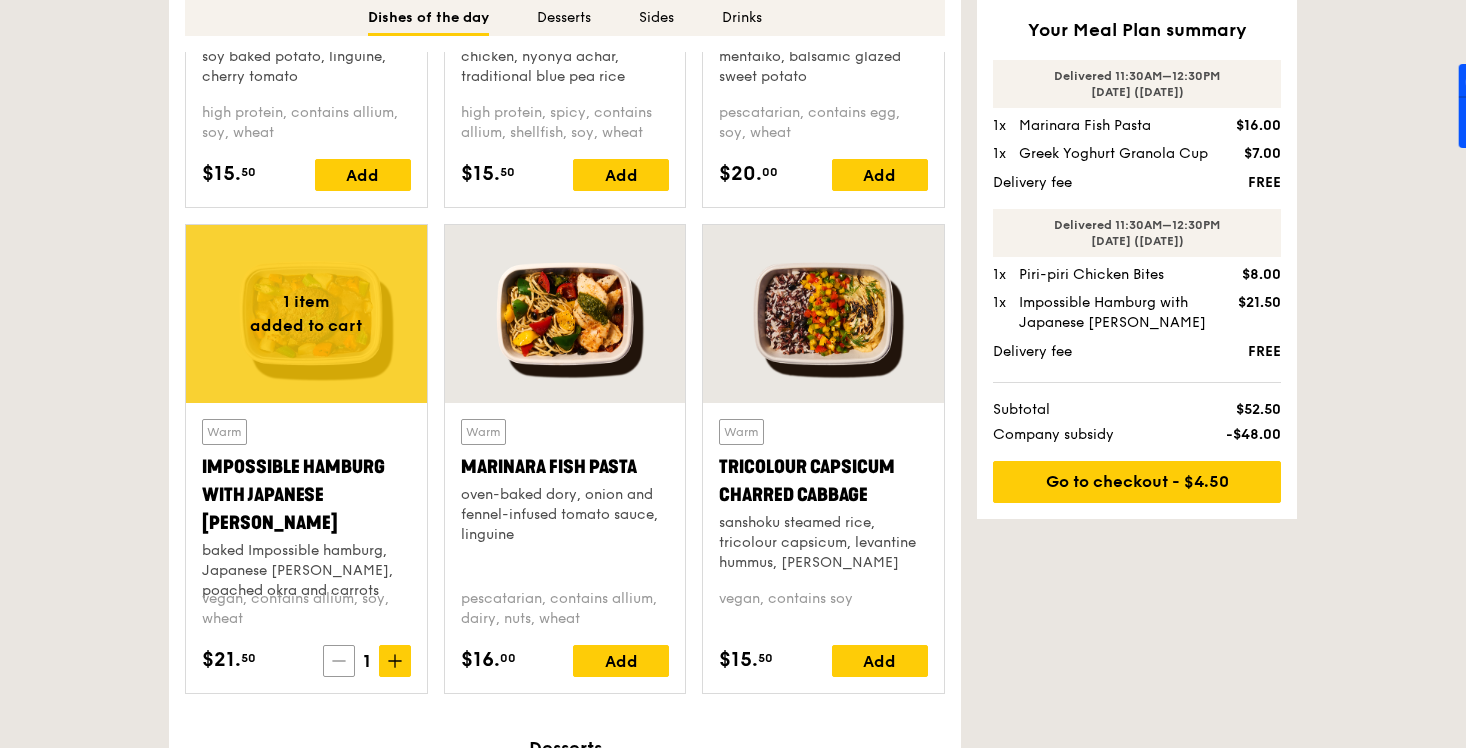 click 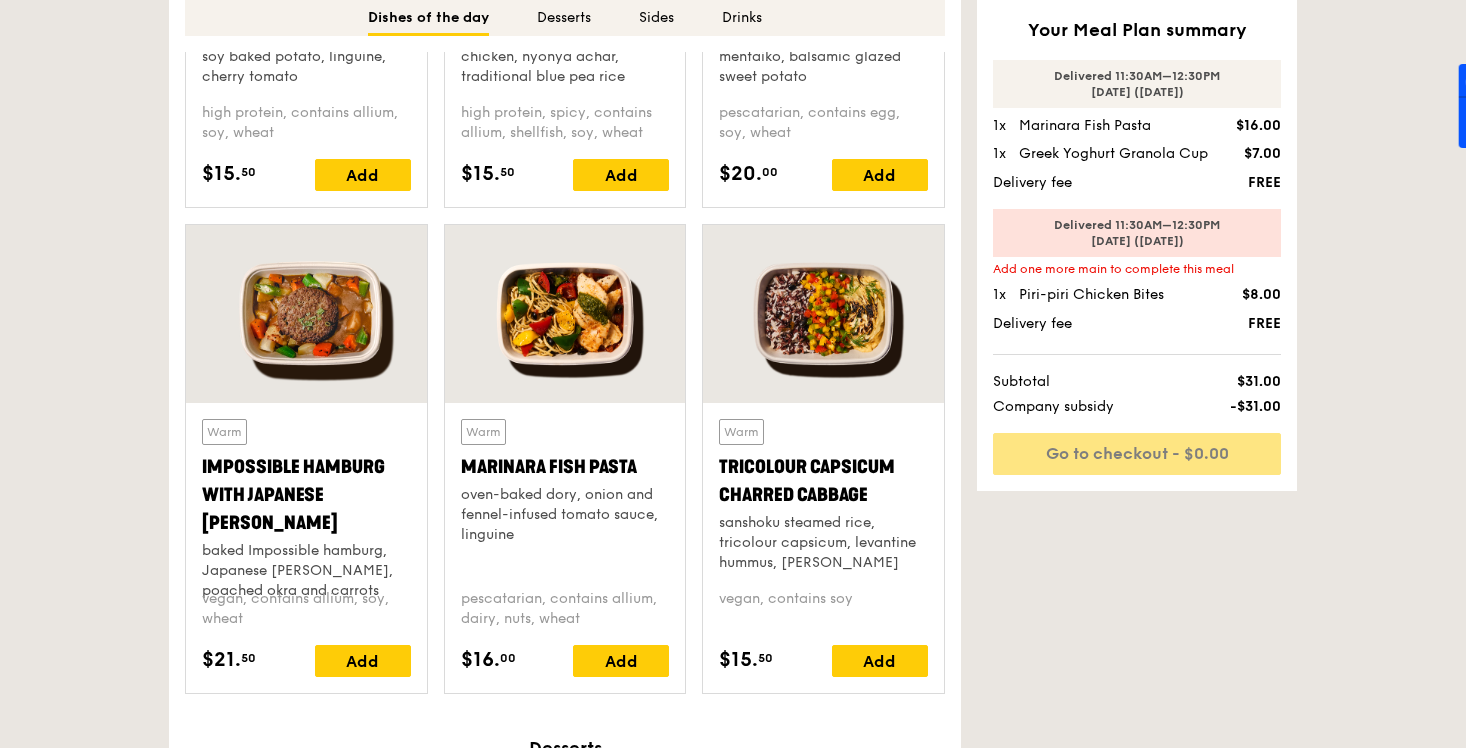 click at bounding box center (823, 314) 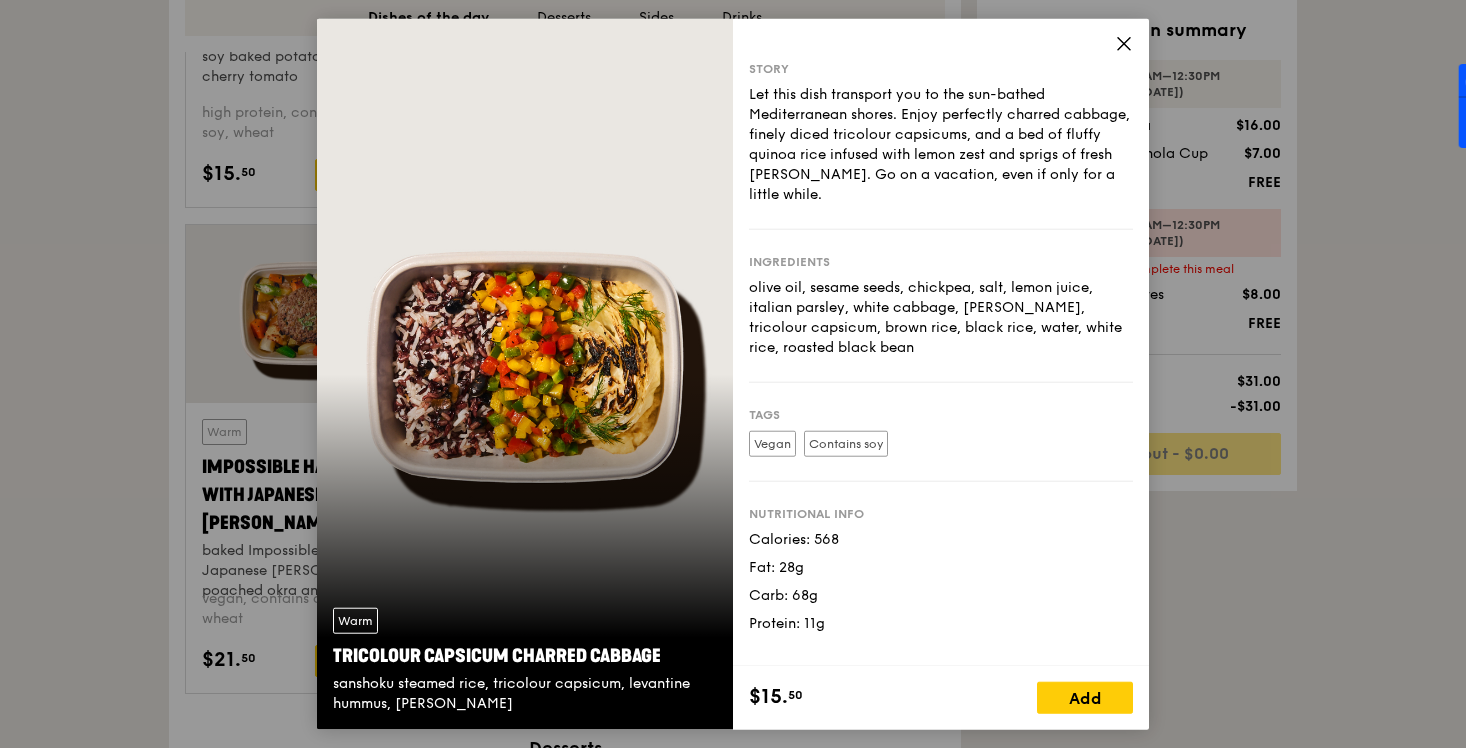 click 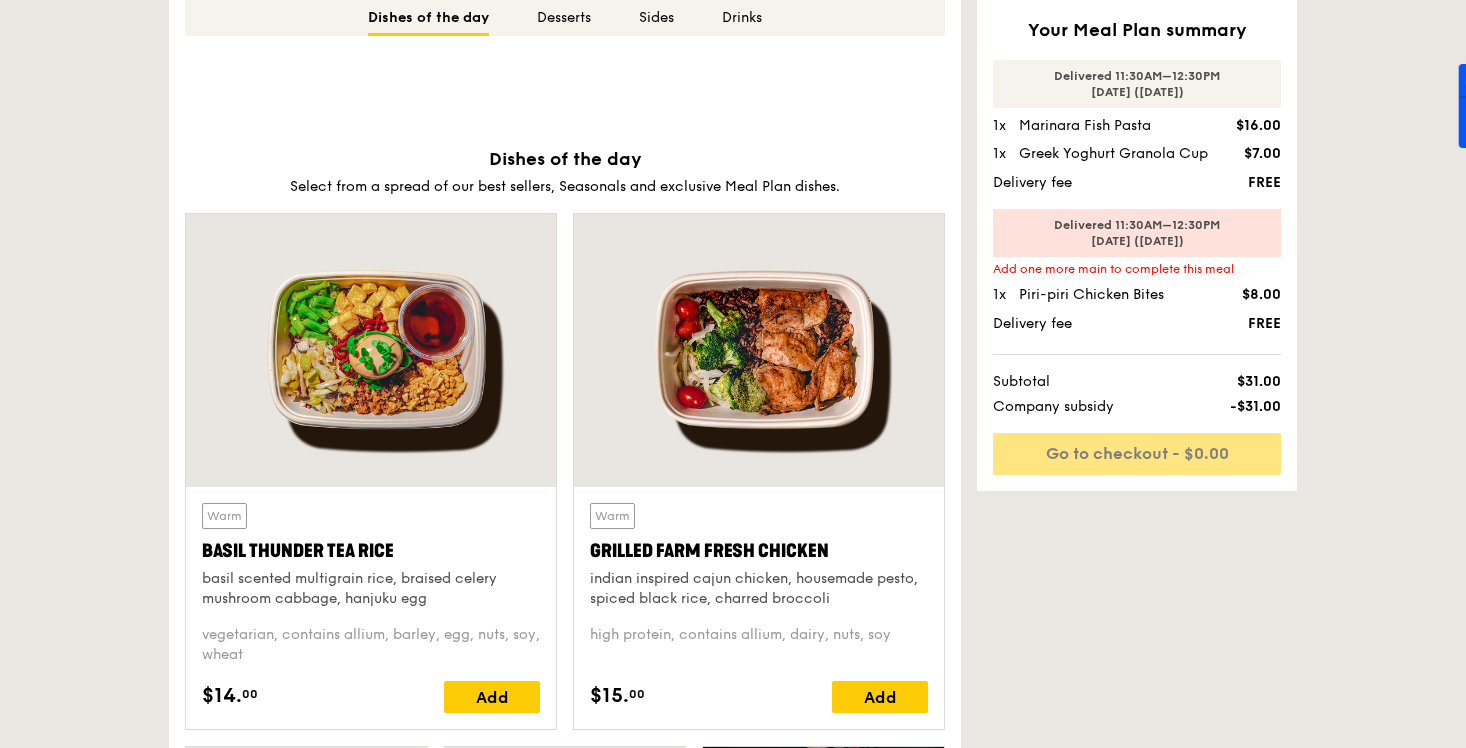 scroll, scrollTop: 725, scrollLeft: 0, axis: vertical 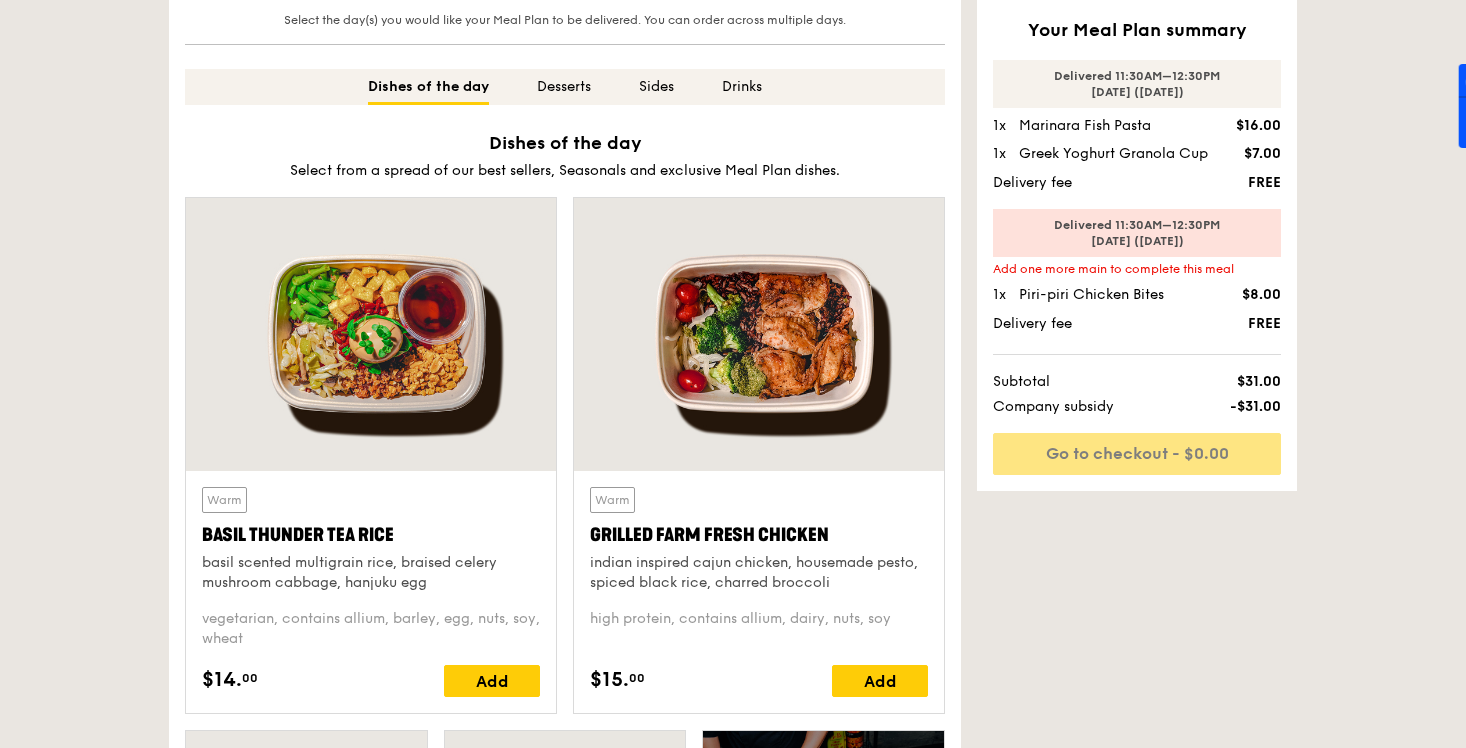click at bounding box center [371, 334] 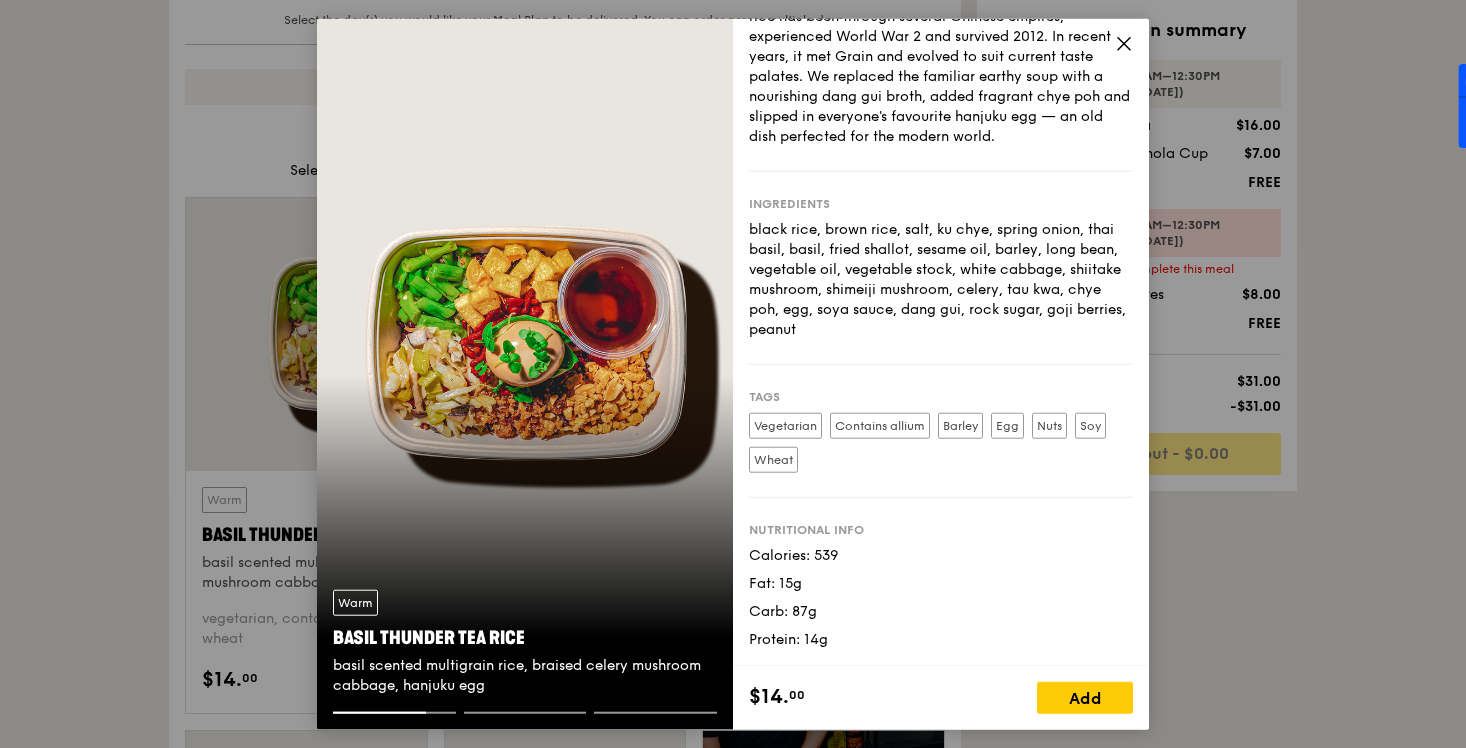 scroll, scrollTop: 0, scrollLeft: 0, axis: both 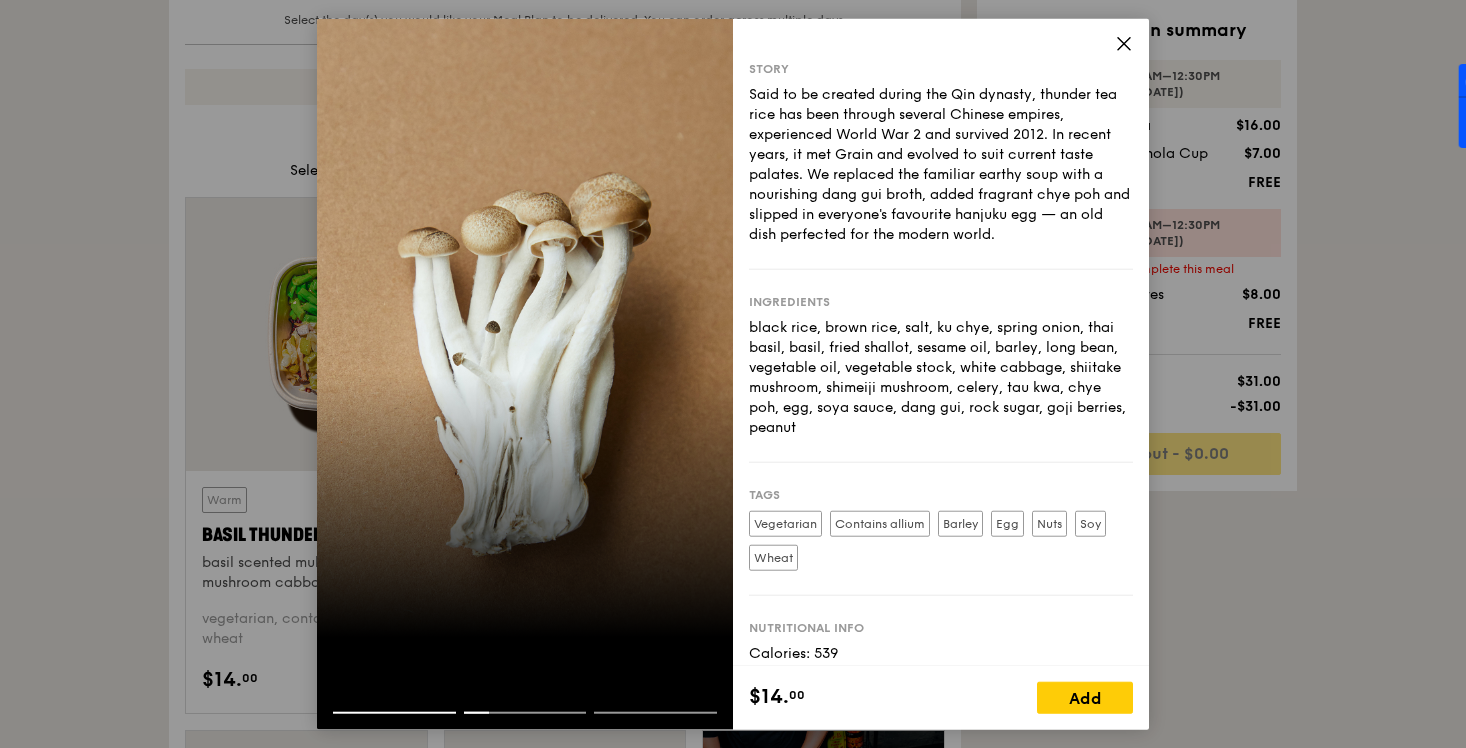 click 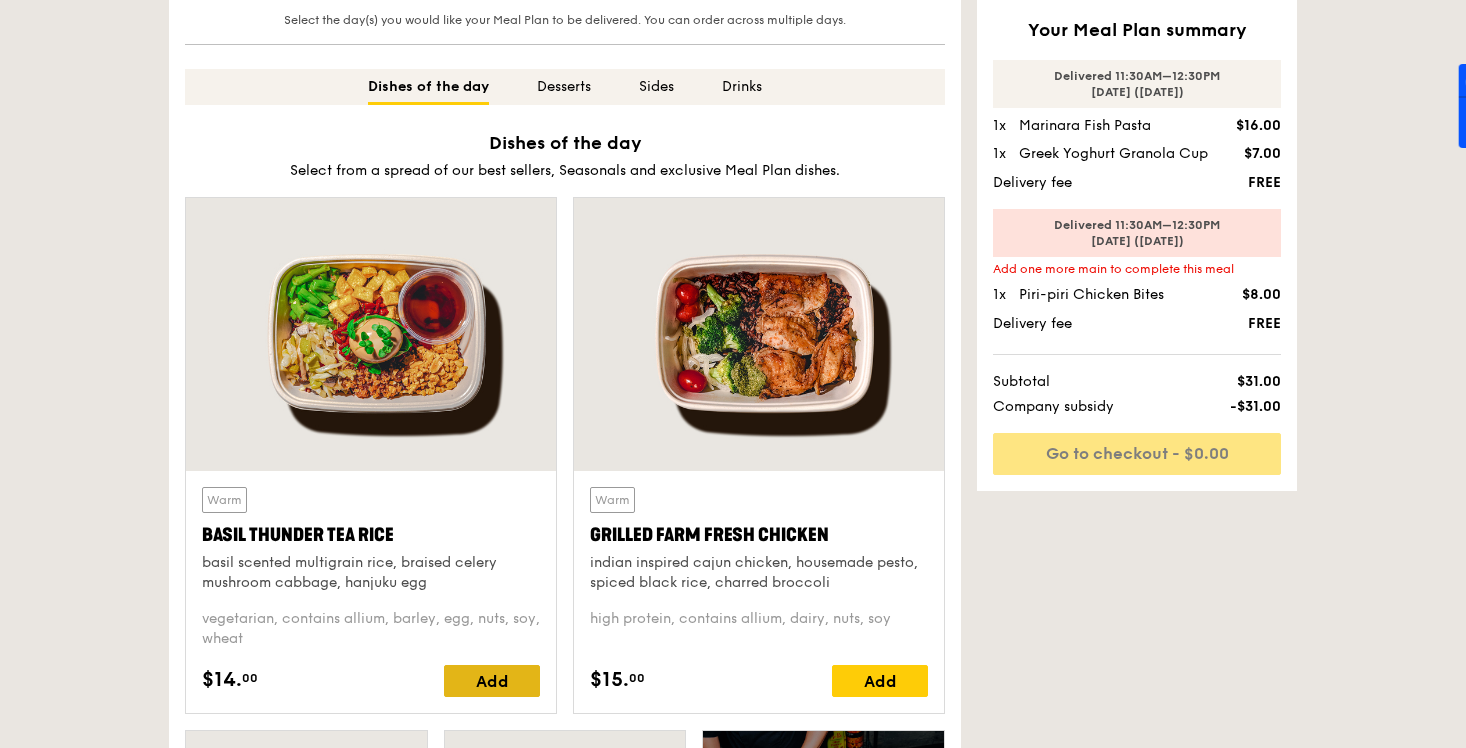 click on "Add" at bounding box center [492, 681] 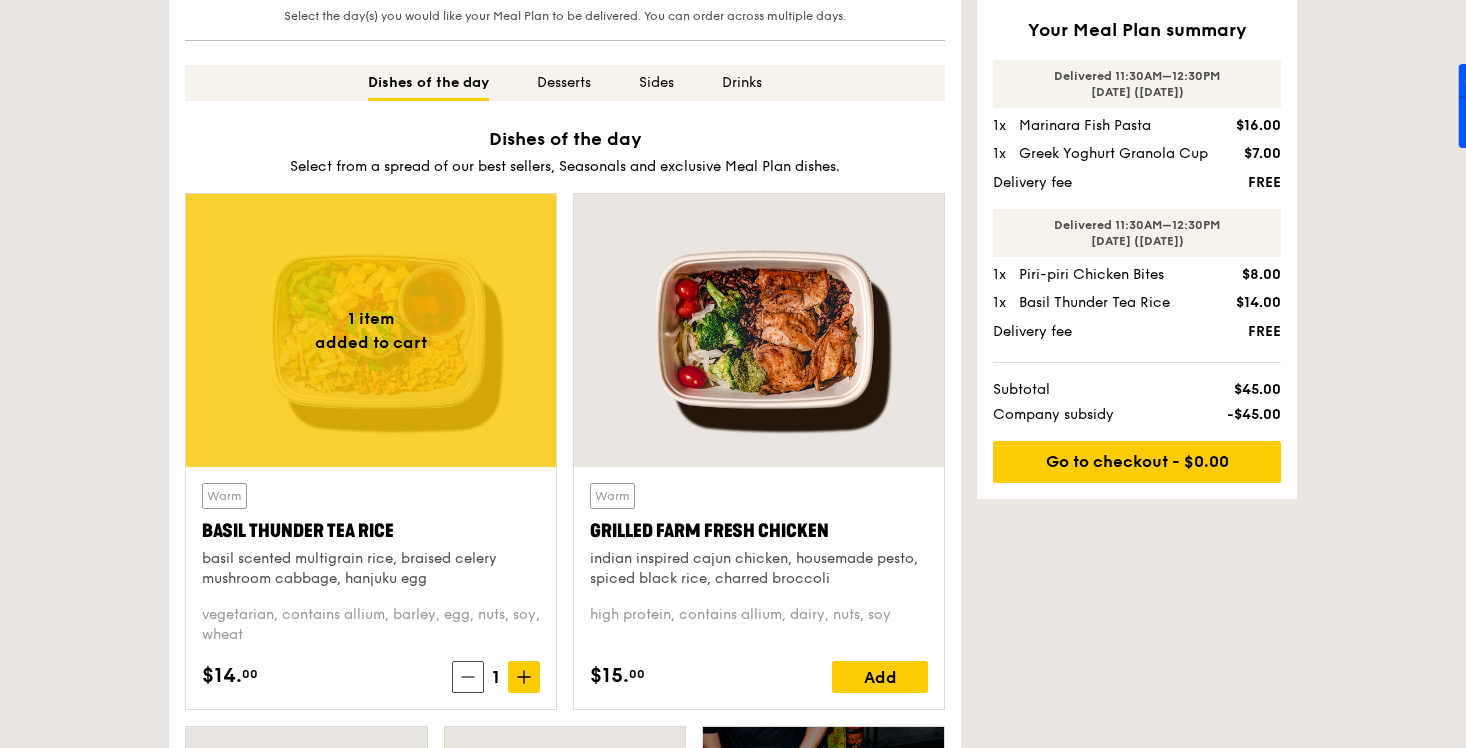 scroll, scrollTop: 764, scrollLeft: 0, axis: vertical 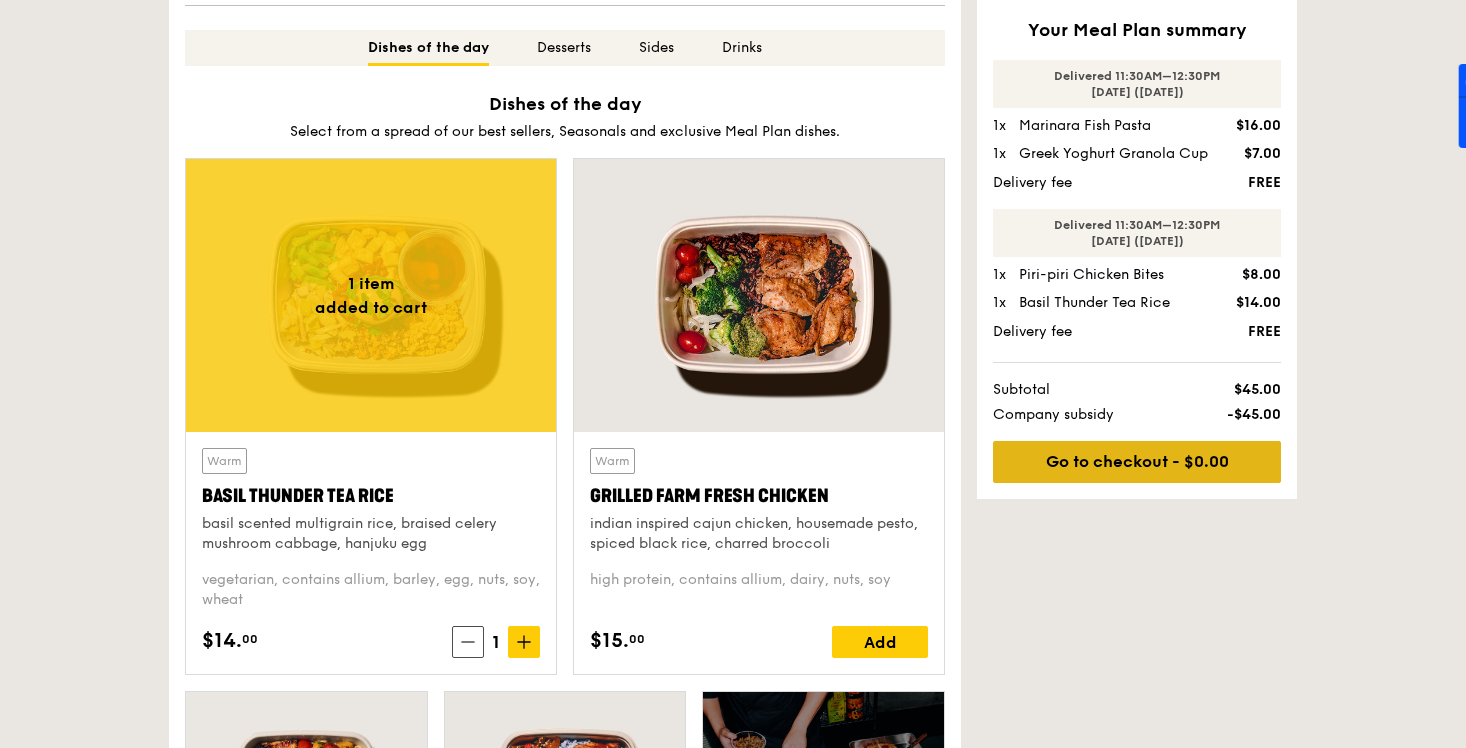 click on "Go to checkout - $0.00" at bounding box center (1137, 462) 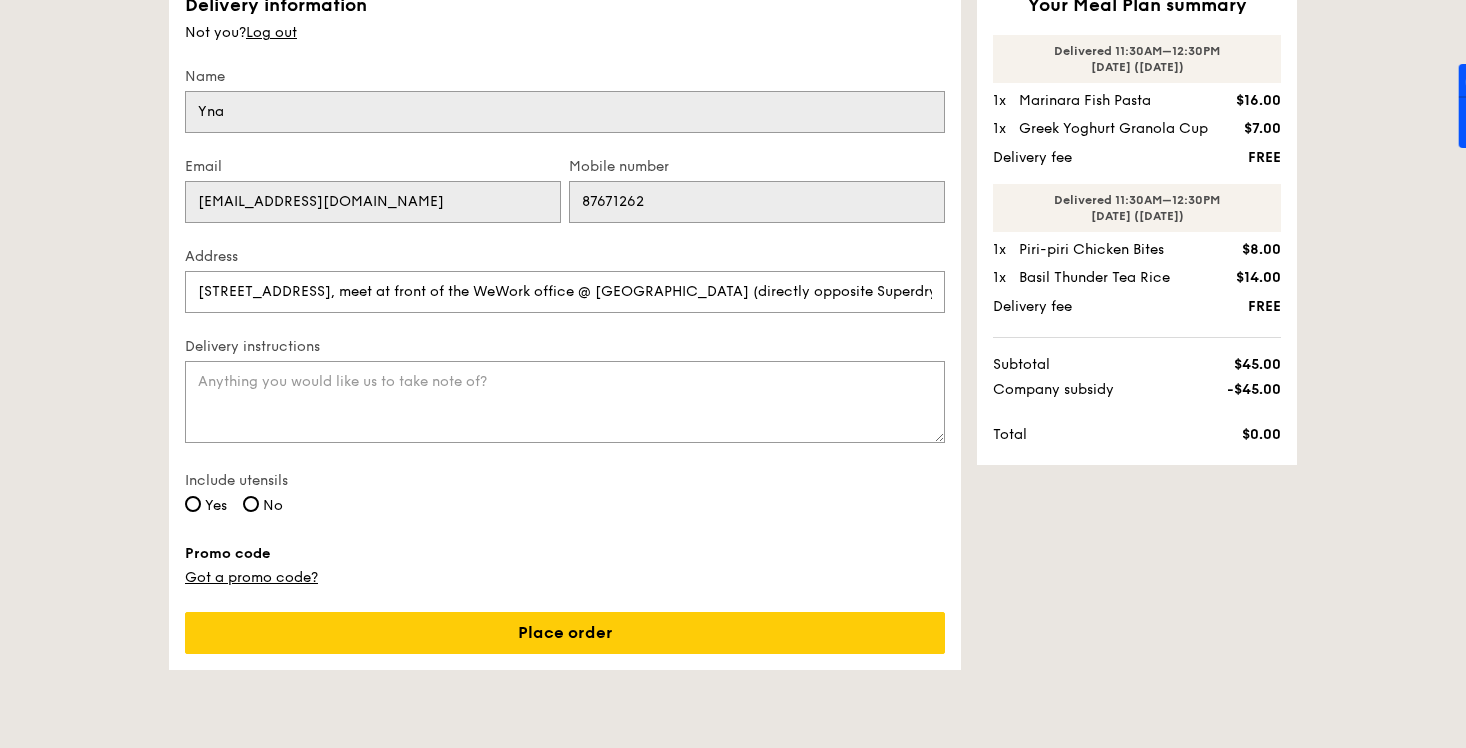 scroll, scrollTop: 187, scrollLeft: 0, axis: vertical 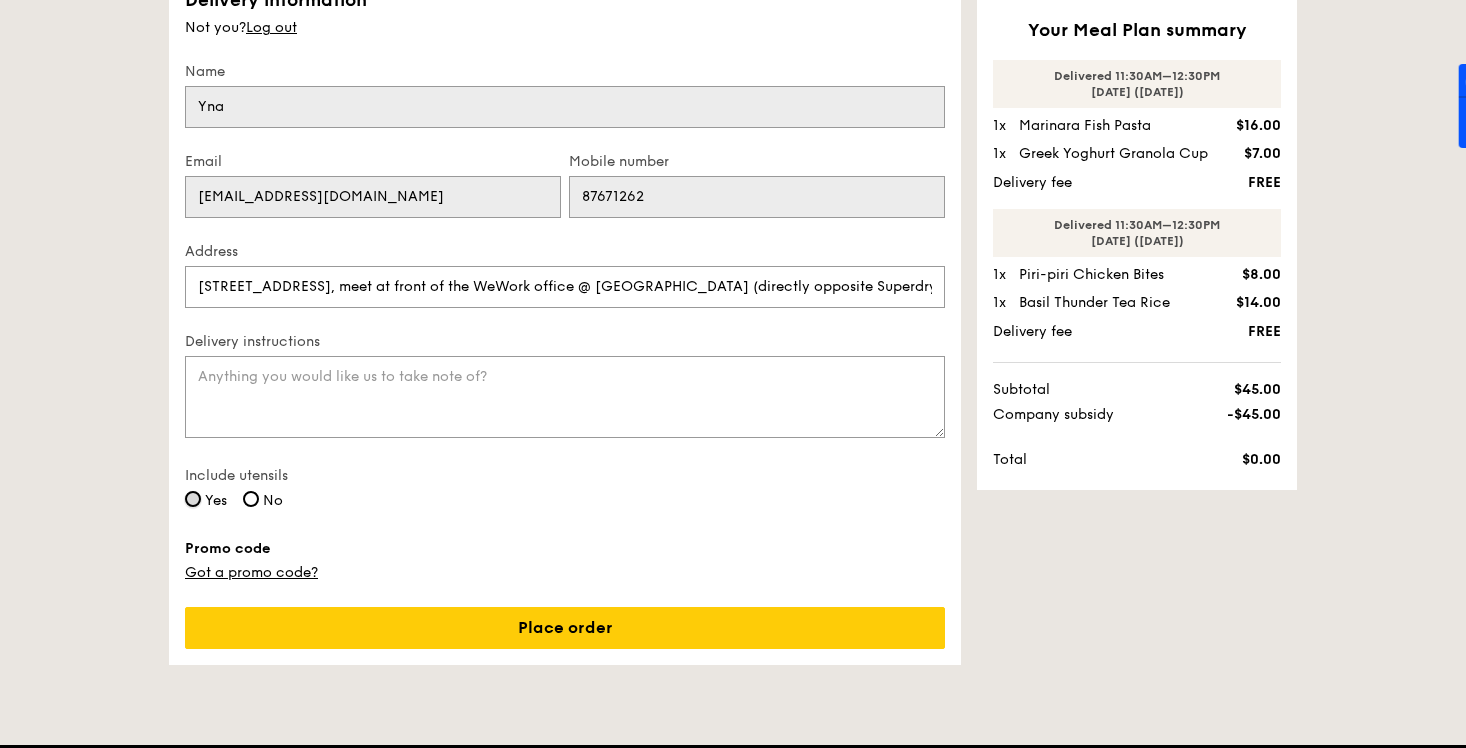 click on "Yes" at bounding box center [193, 499] 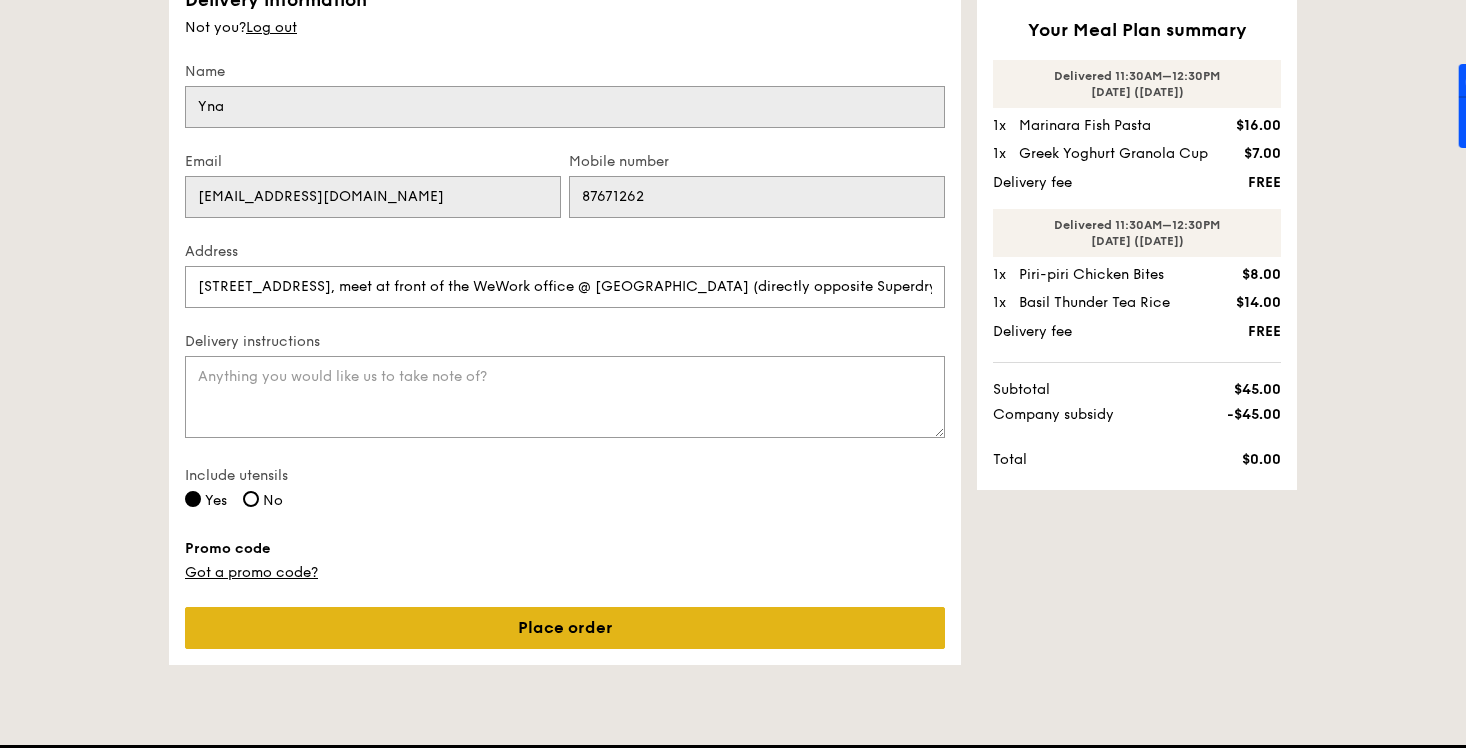 click on "Place order" at bounding box center [565, 628] 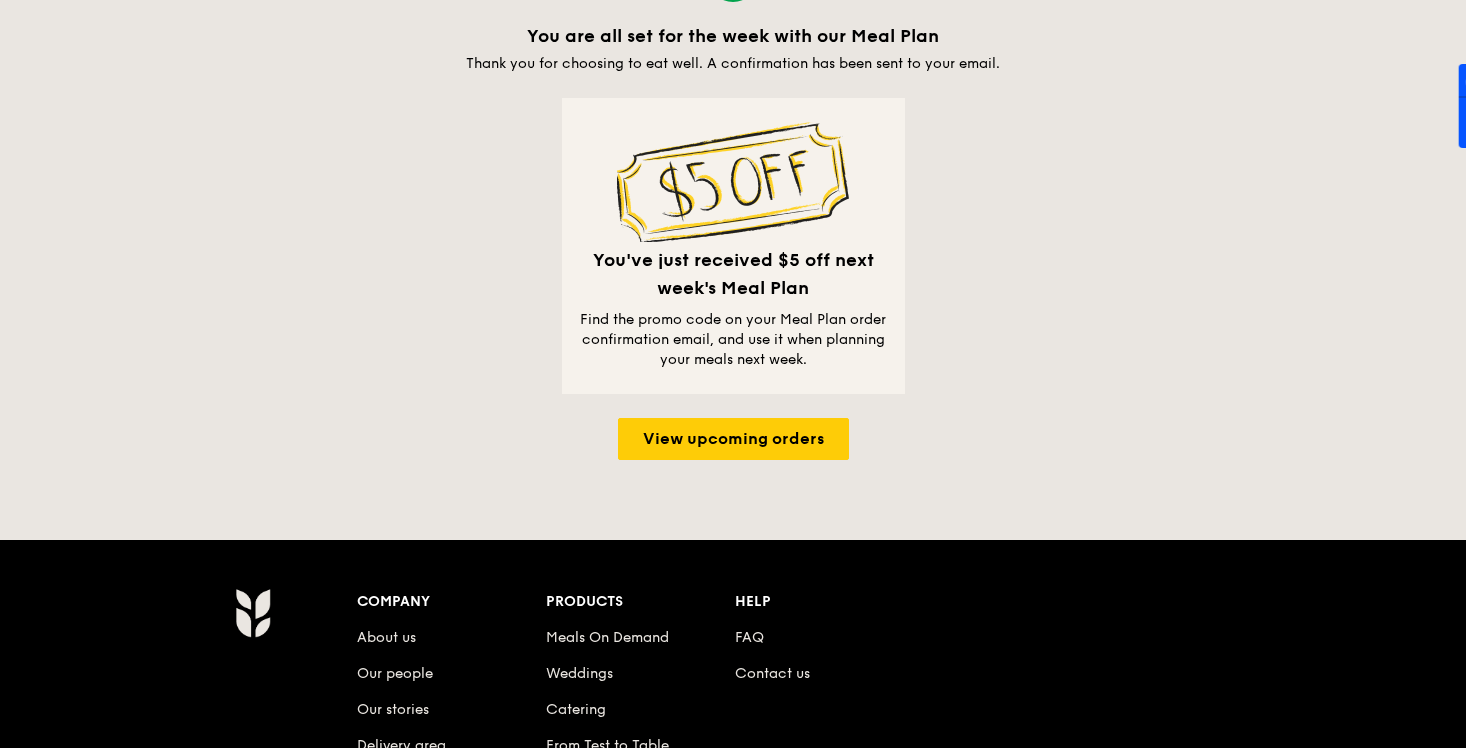 scroll, scrollTop: 0, scrollLeft: 0, axis: both 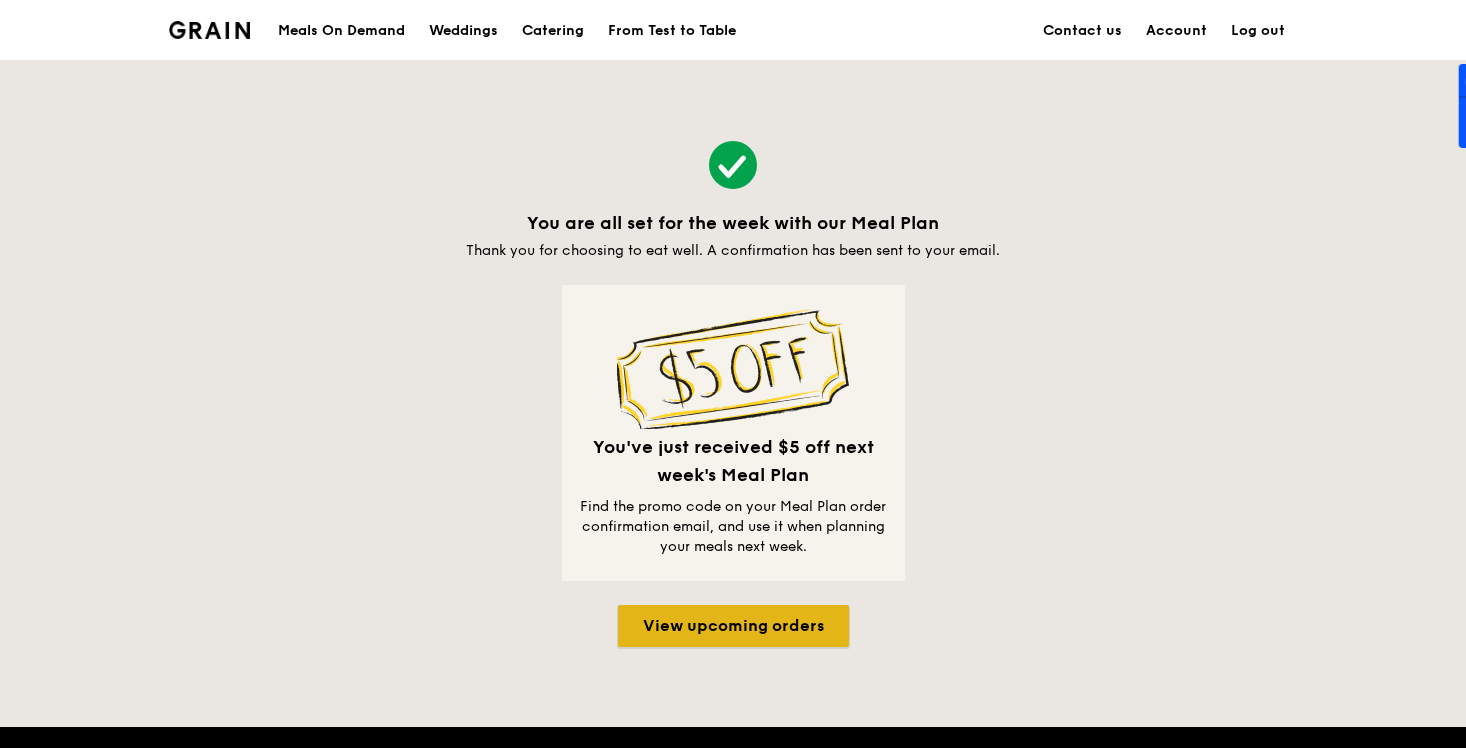 click on "View upcoming orders" at bounding box center (733, 626) 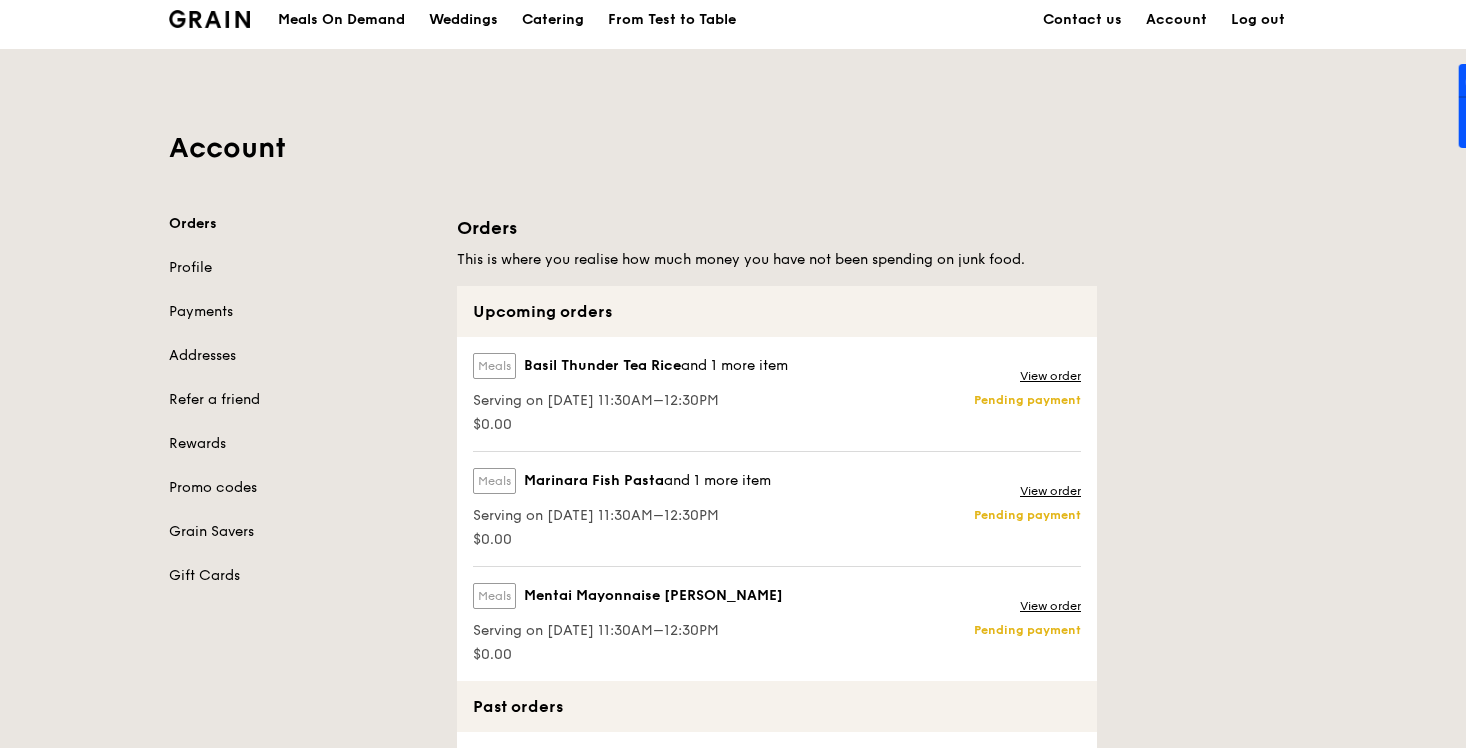 scroll, scrollTop: 0, scrollLeft: 0, axis: both 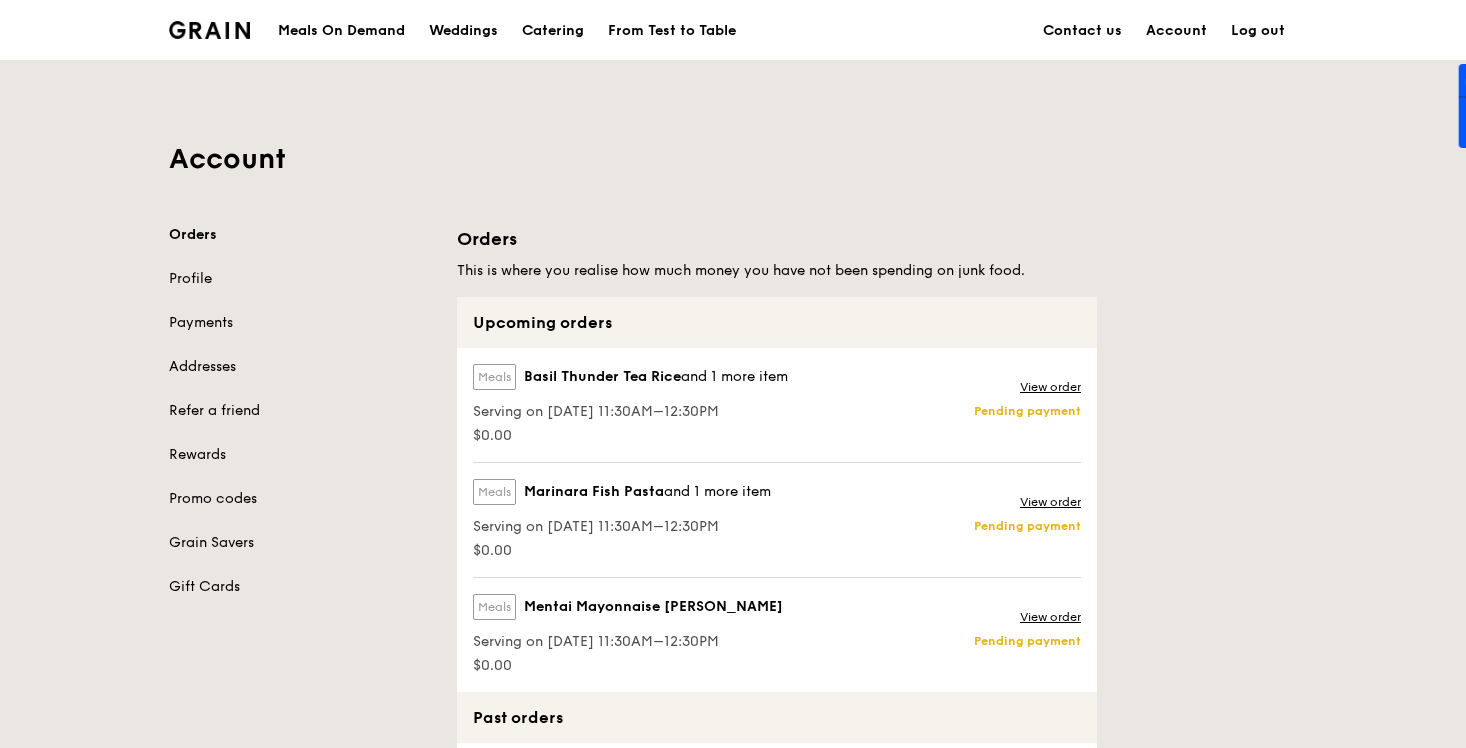 click at bounding box center [209, 30] 